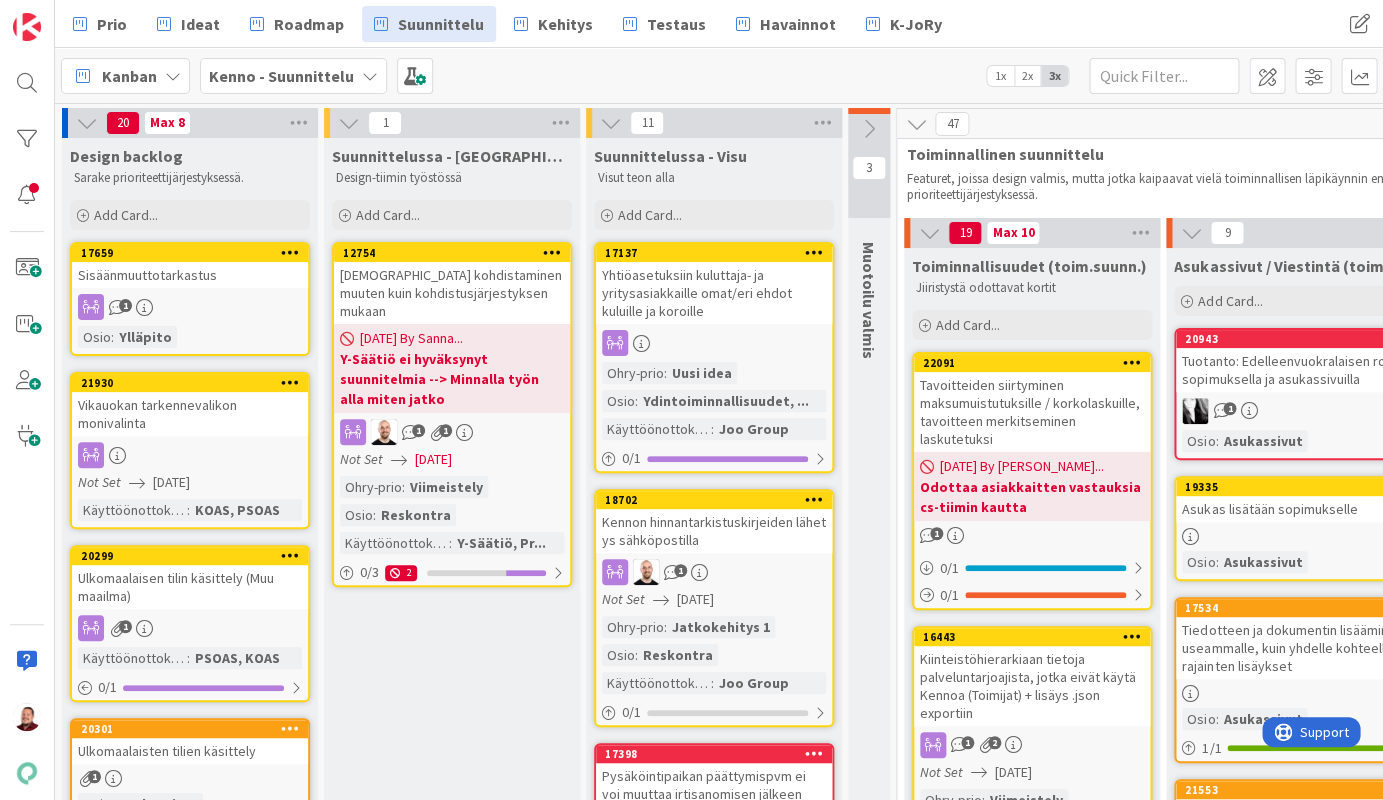 scroll, scrollTop: 0, scrollLeft: 0, axis: both 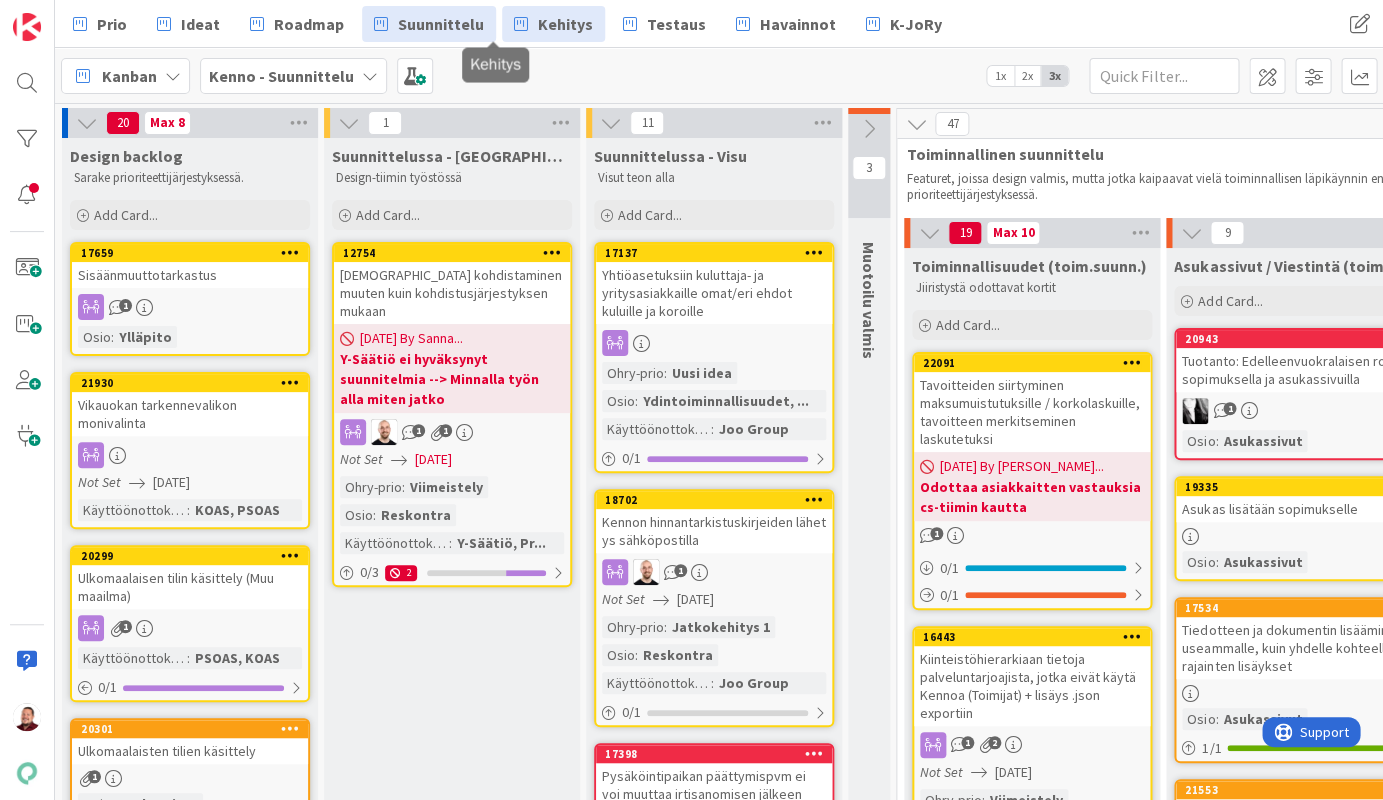 click on "Kehitys" at bounding box center [553, 24] 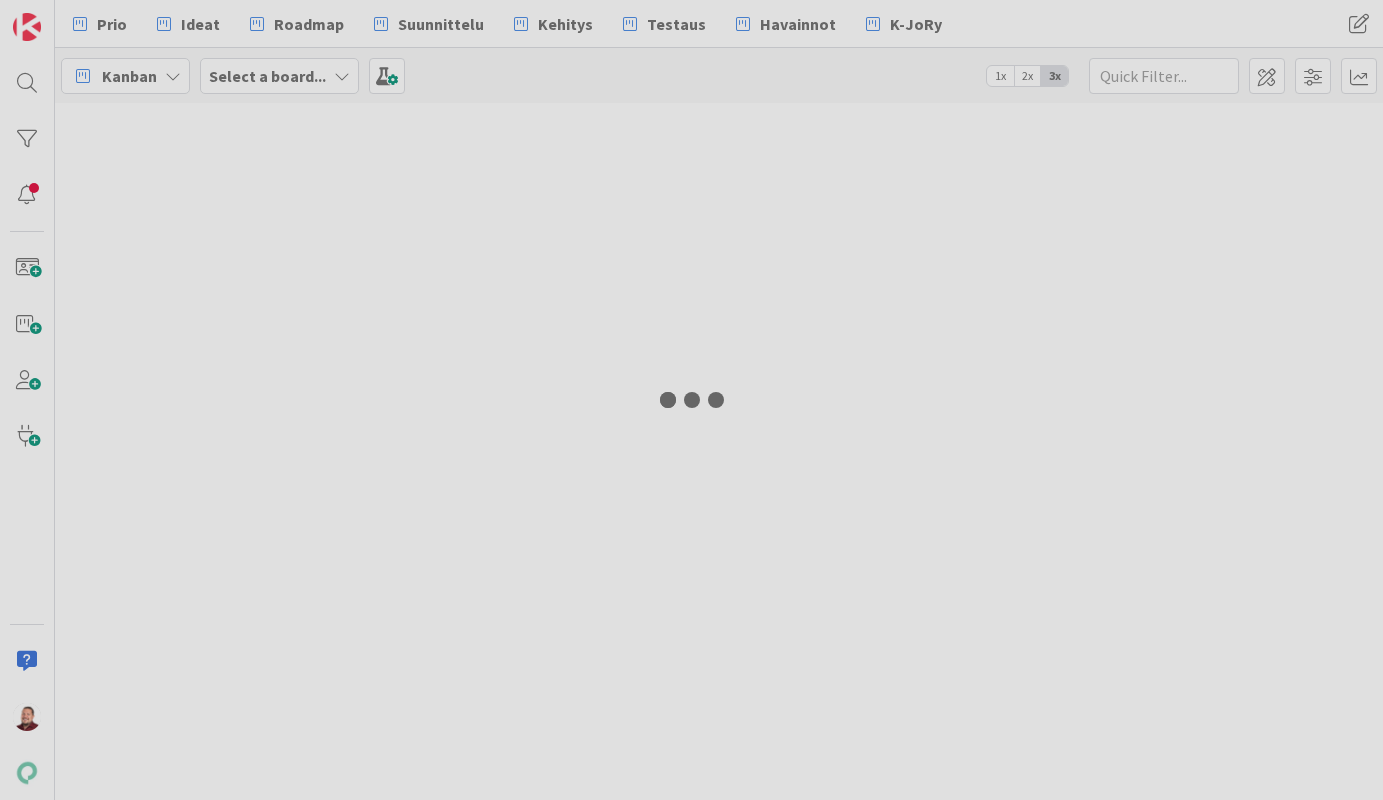 scroll, scrollTop: 0, scrollLeft: 0, axis: both 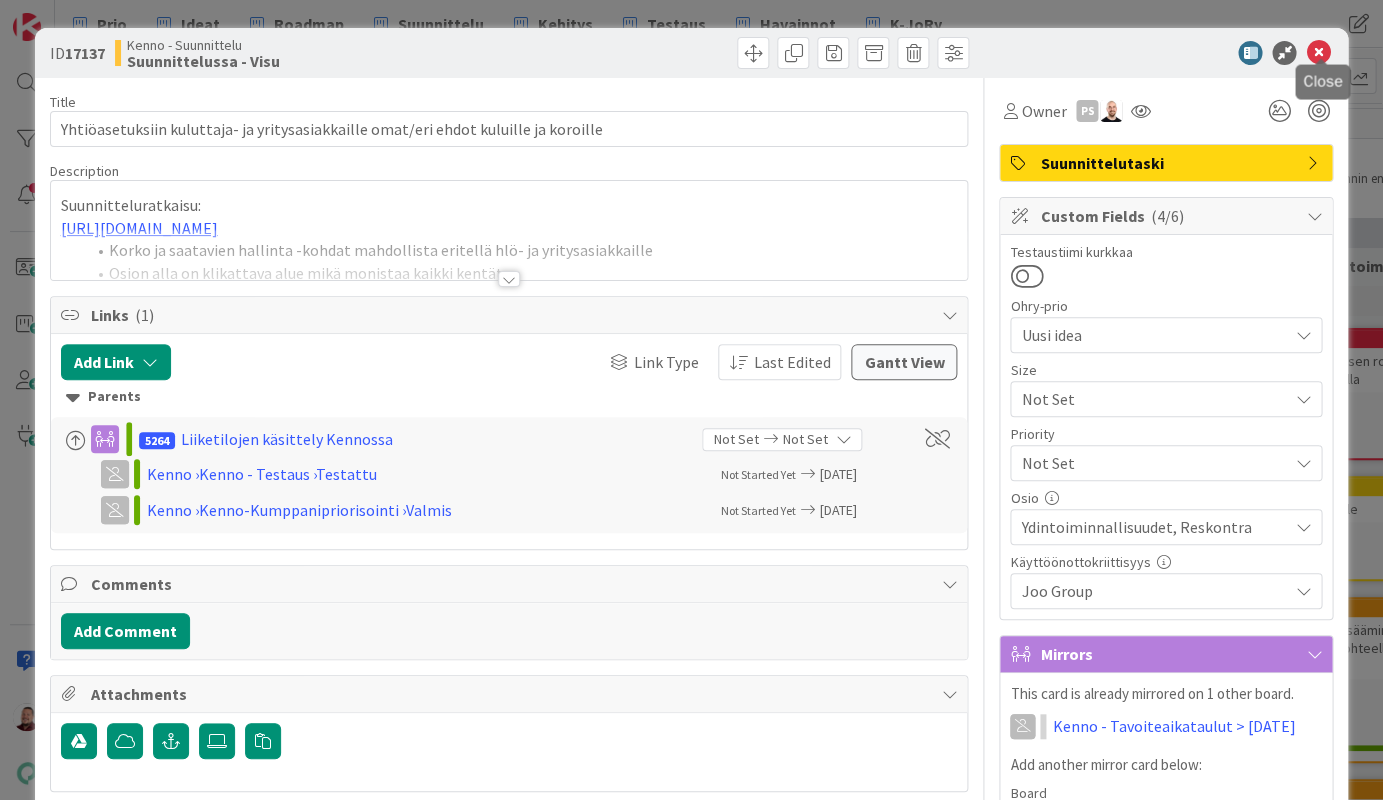 click at bounding box center (1318, 53) 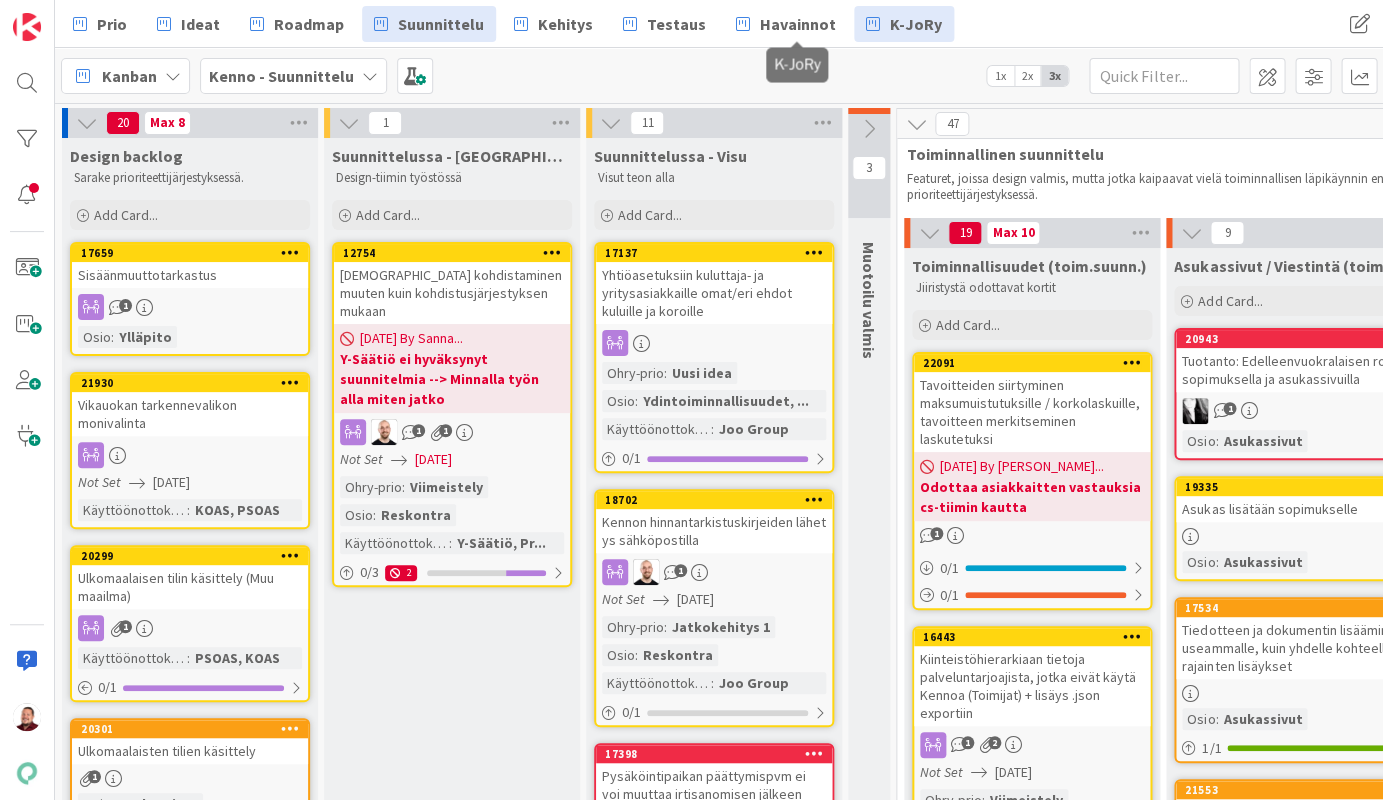 click on "K-JoRy" at bounding box center (904, 24) 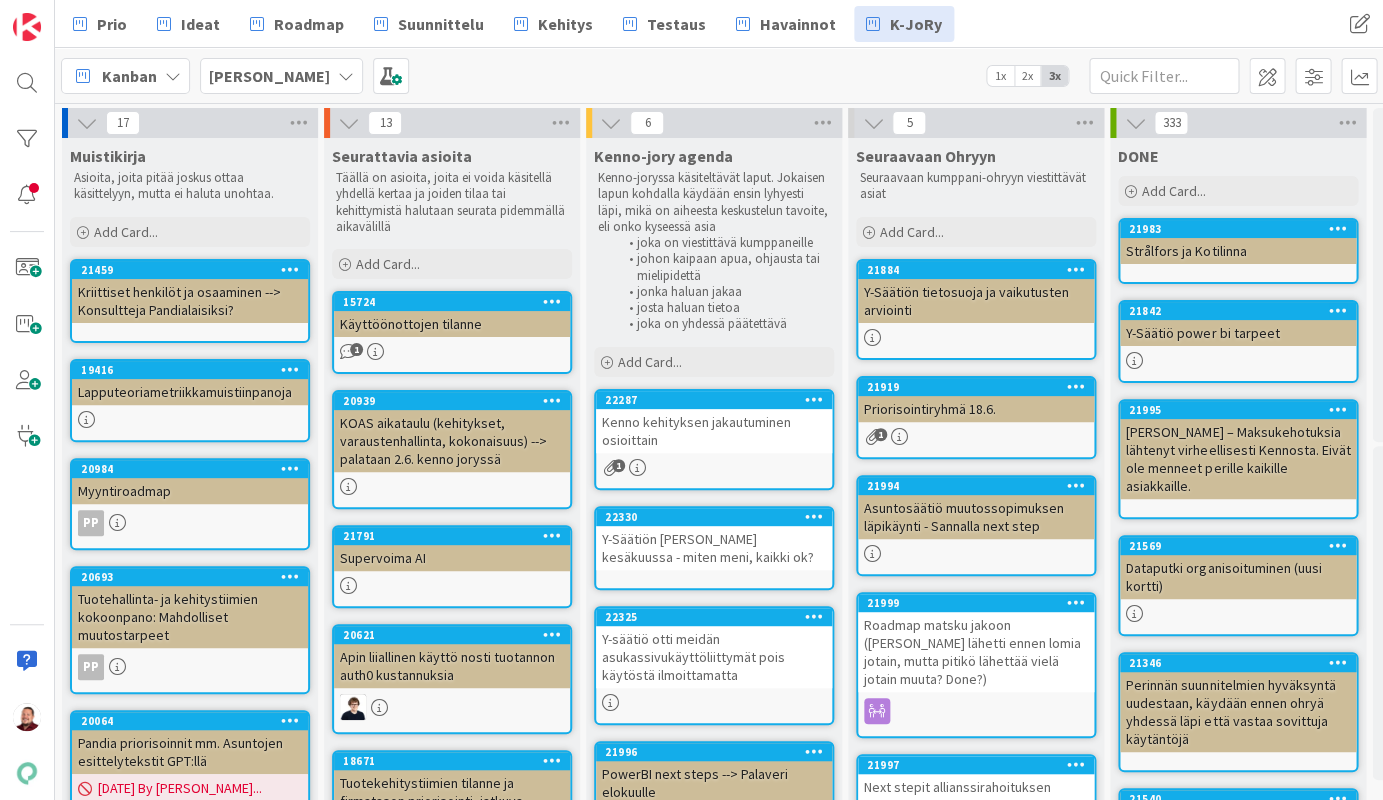 click on "Y-Säätiön Tommi kesäkuussa - miten meni, kaikki ok?" at bounding box center [714, 548] 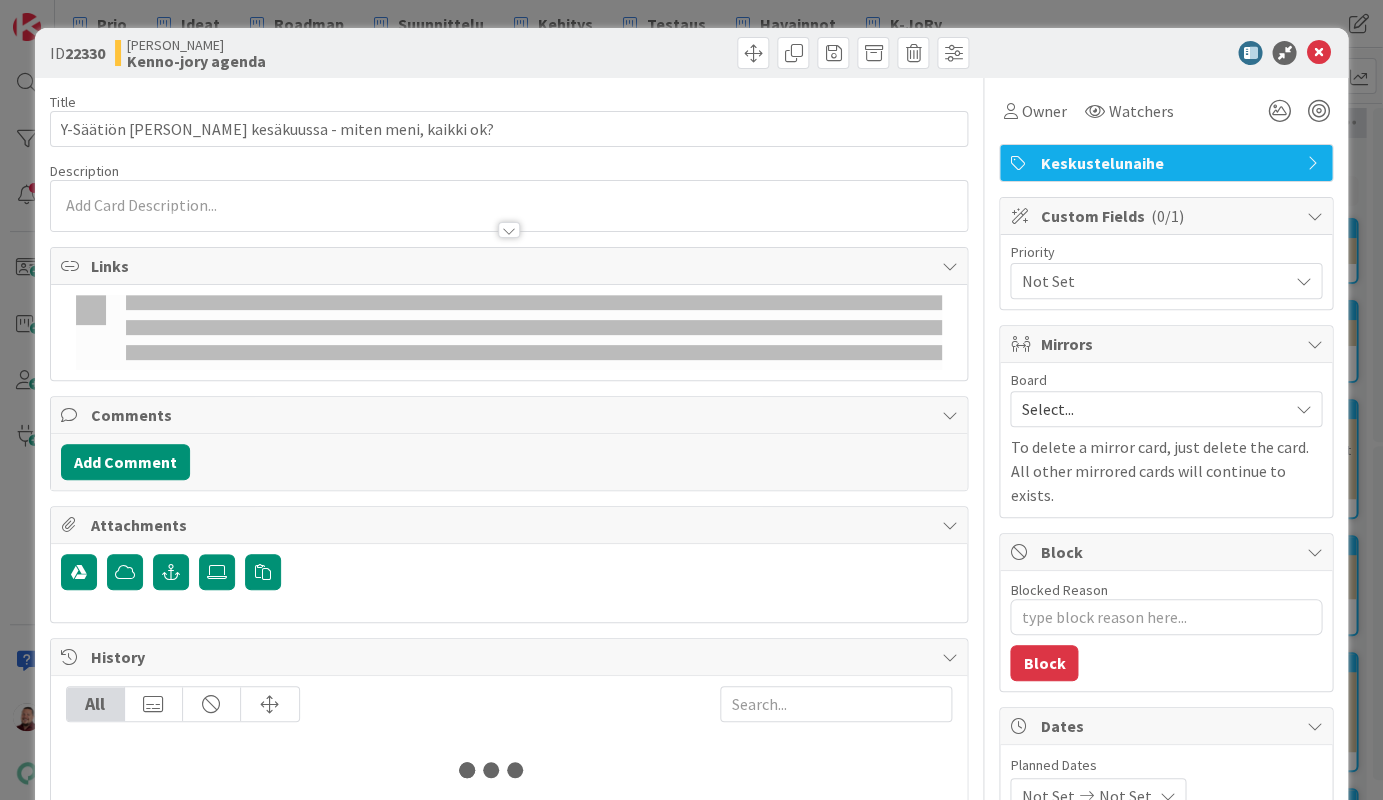 scroll, scrollTop: 0, scrollLeft: 0, axis: both 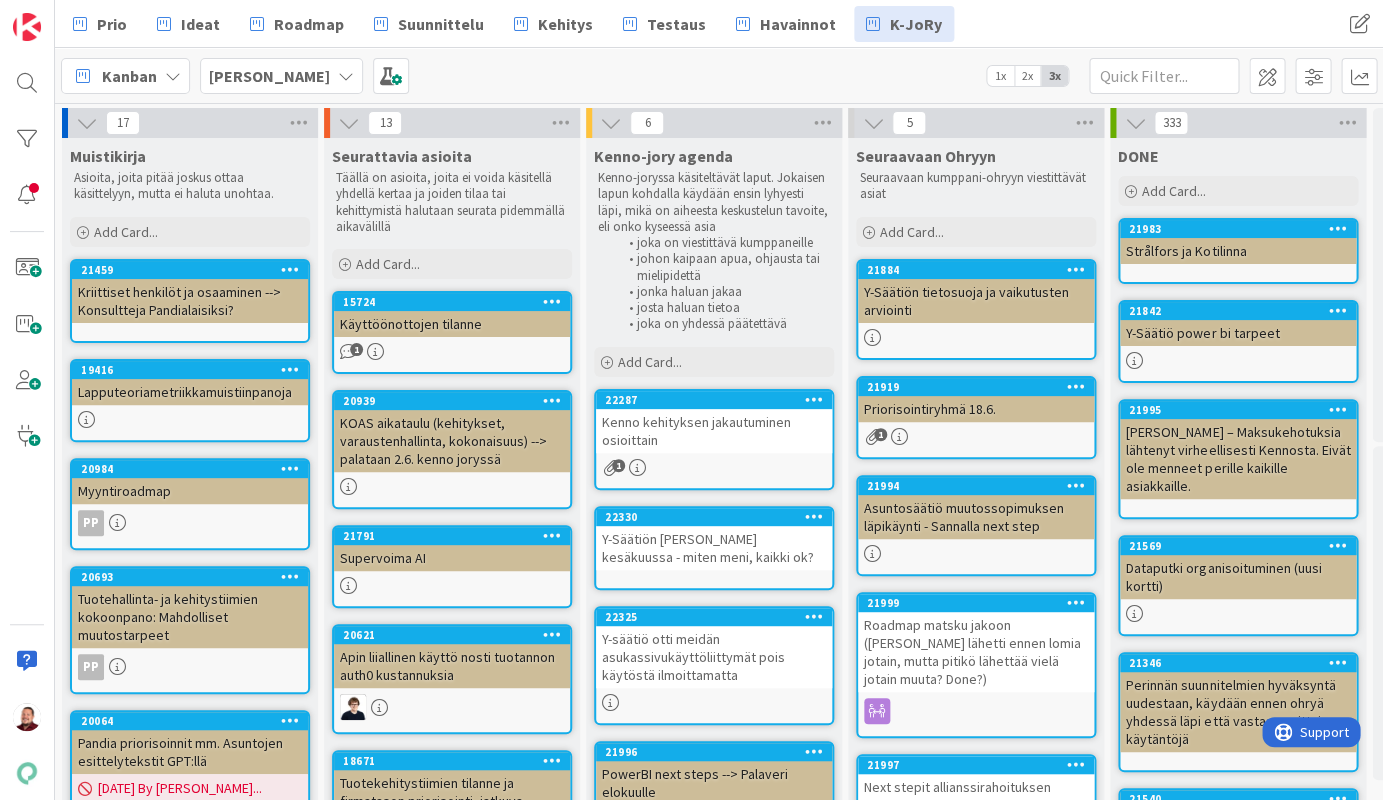 click on "Y-säätiö otti meidän asukassivukäyttöliittymät pois käytöstä ilmoittamatta" at bounding box center [714, 657] 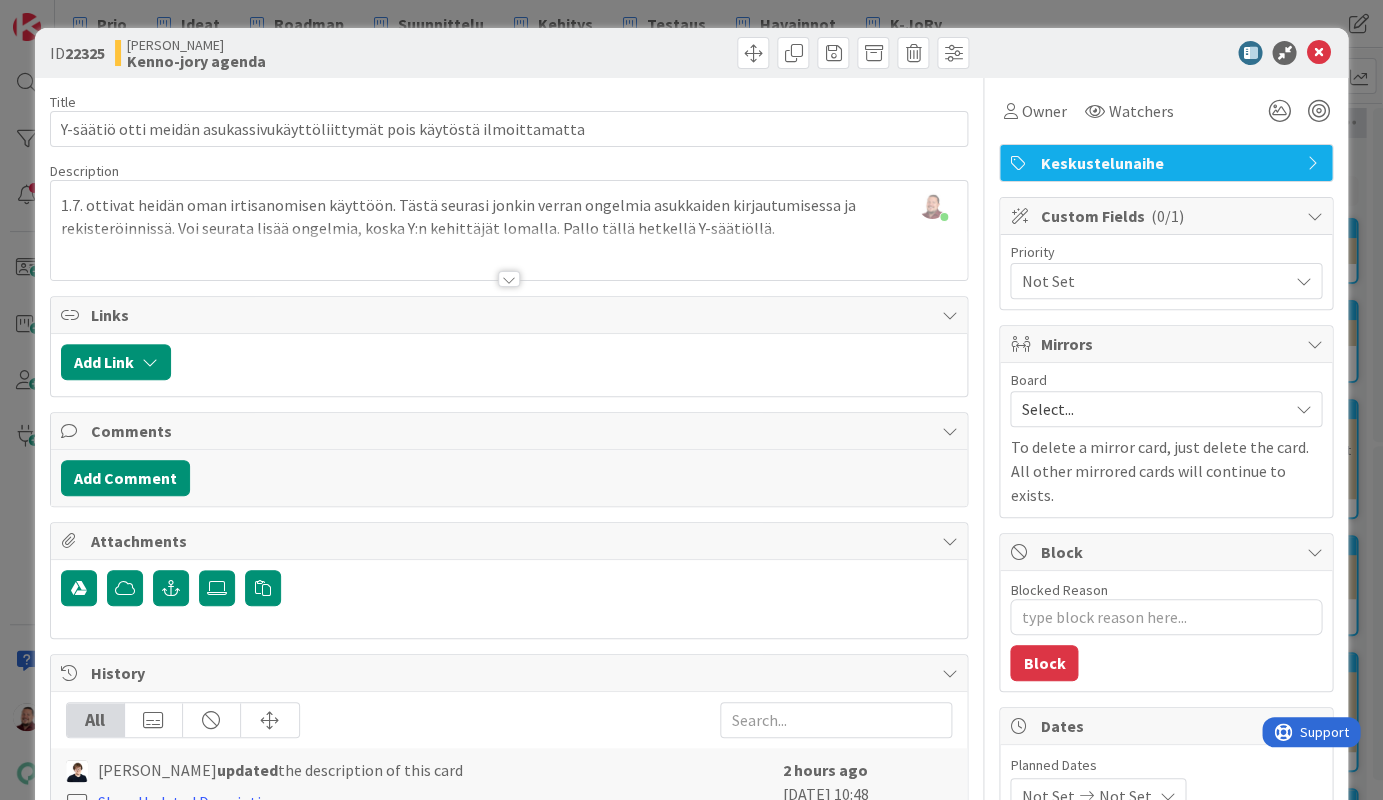 scroll, scrollTop: 0, scrollLeft: 0, axis: both 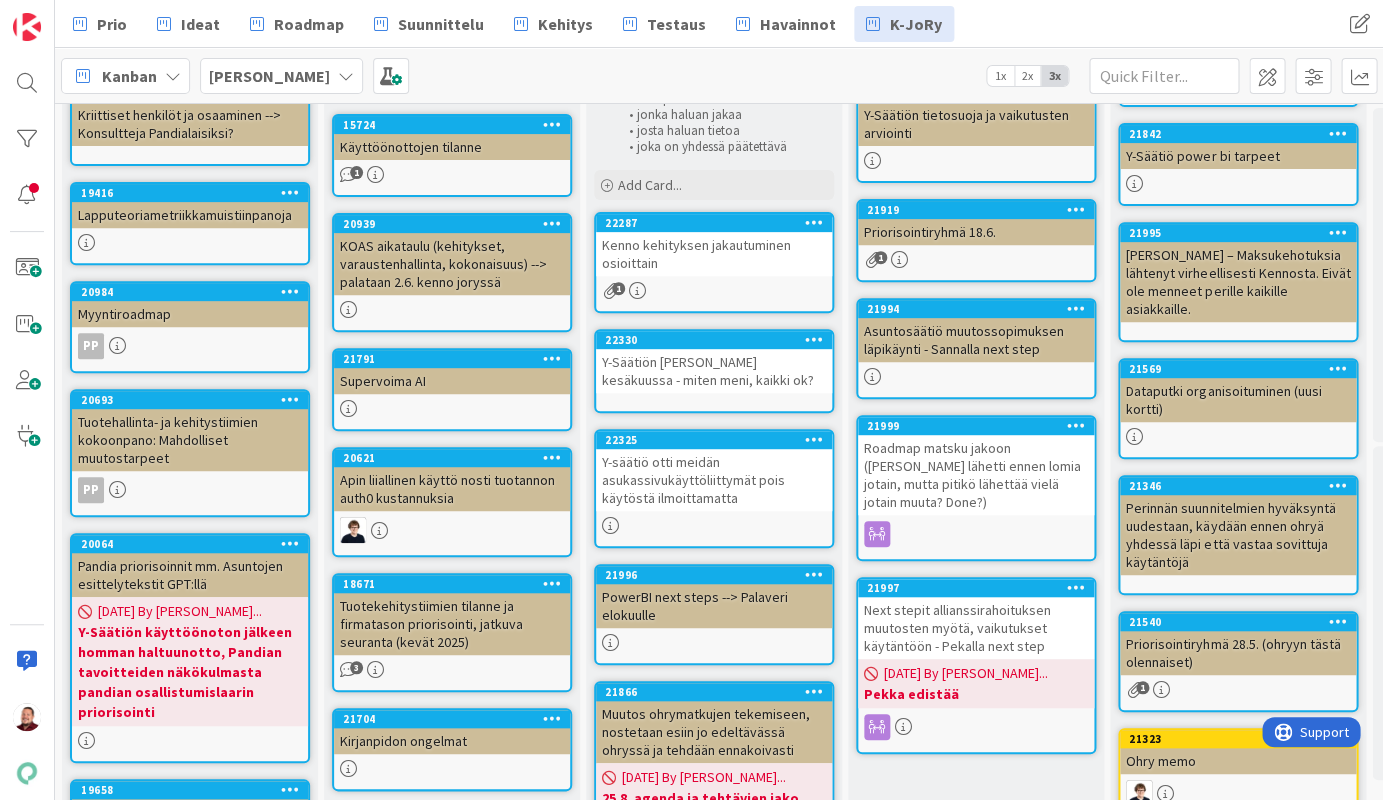 click on "Kenno kehityksen jakautuminen osioittain" at bounding box center [714, 254] 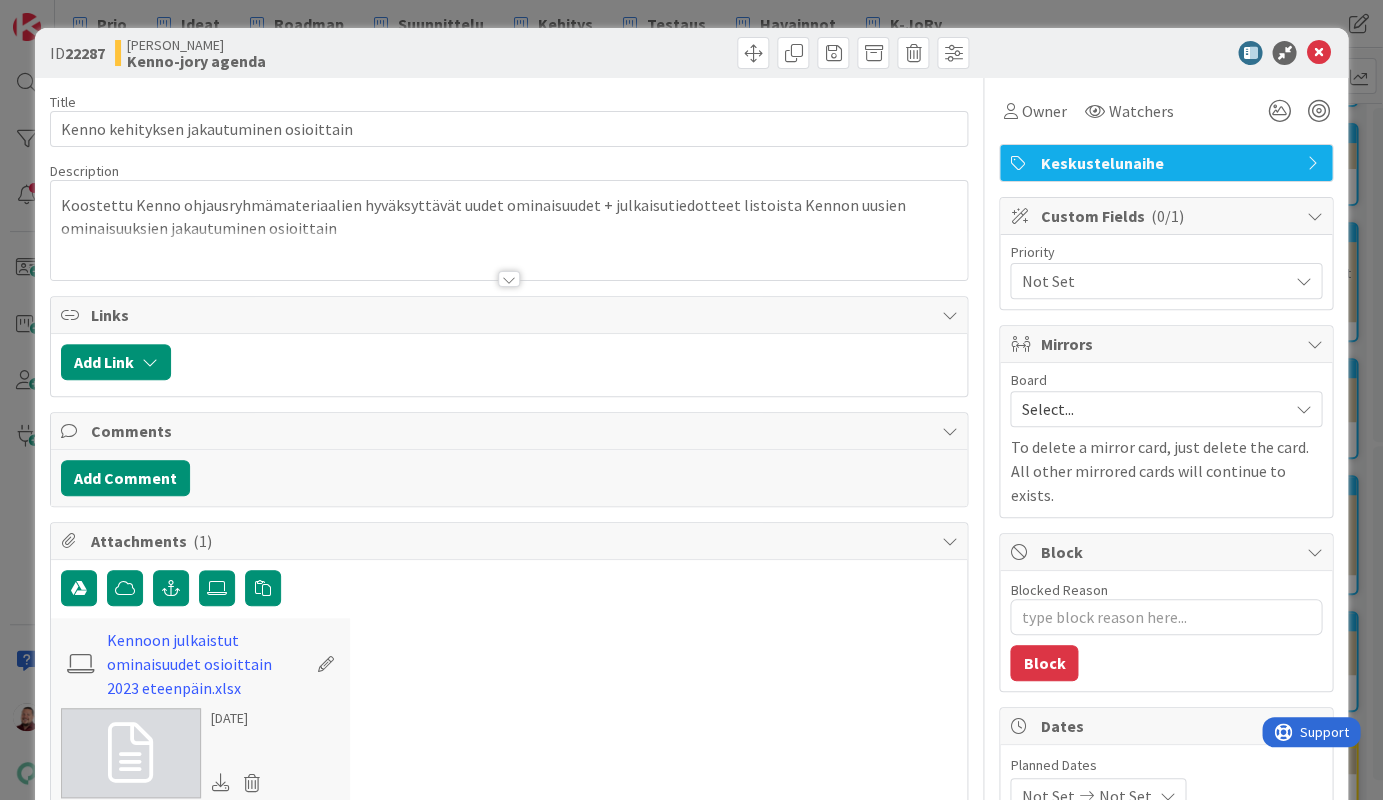 scroll, scrollTop: 0, scrollLeft: 0, axis: both 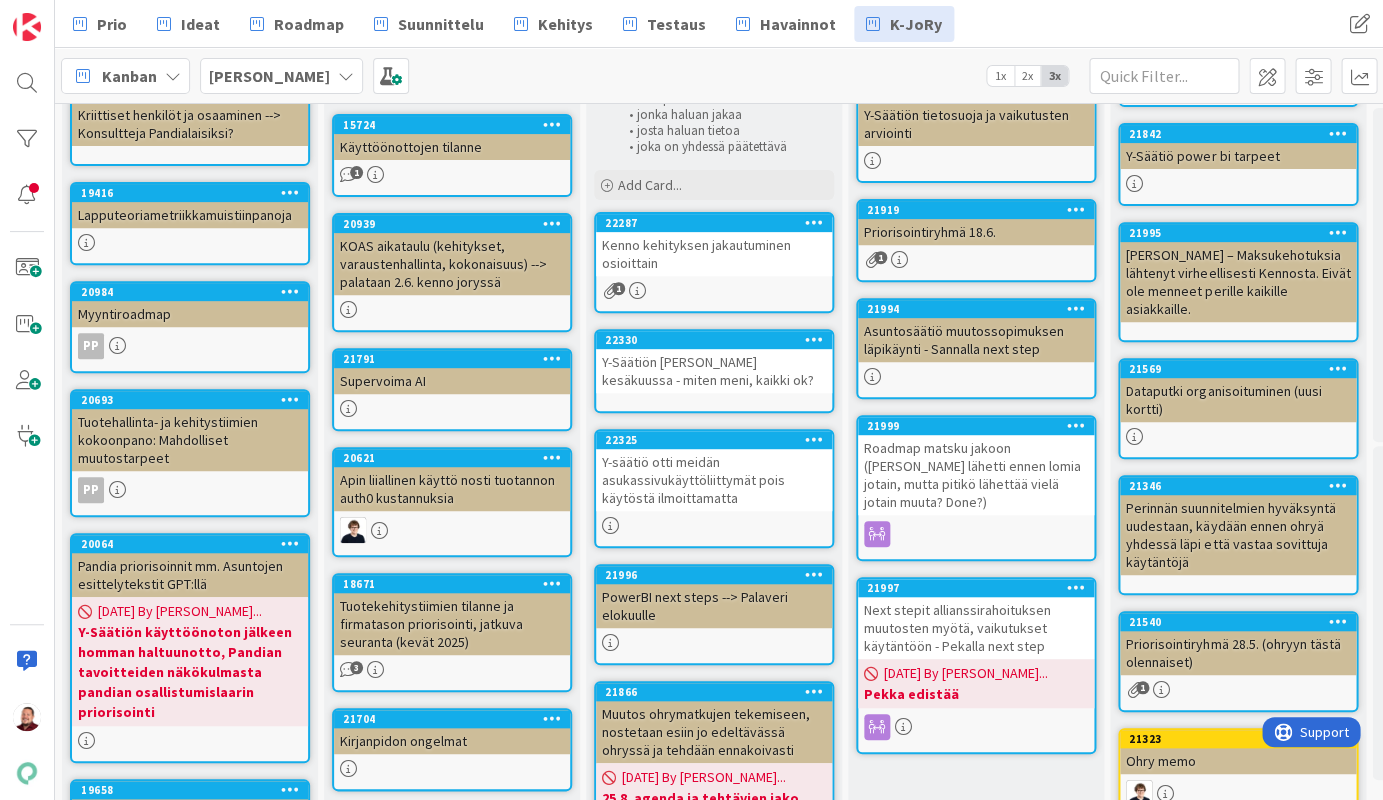 click on "PowerBI next steps --> Palaveri elokuulle" at bounding box center (714, 606) 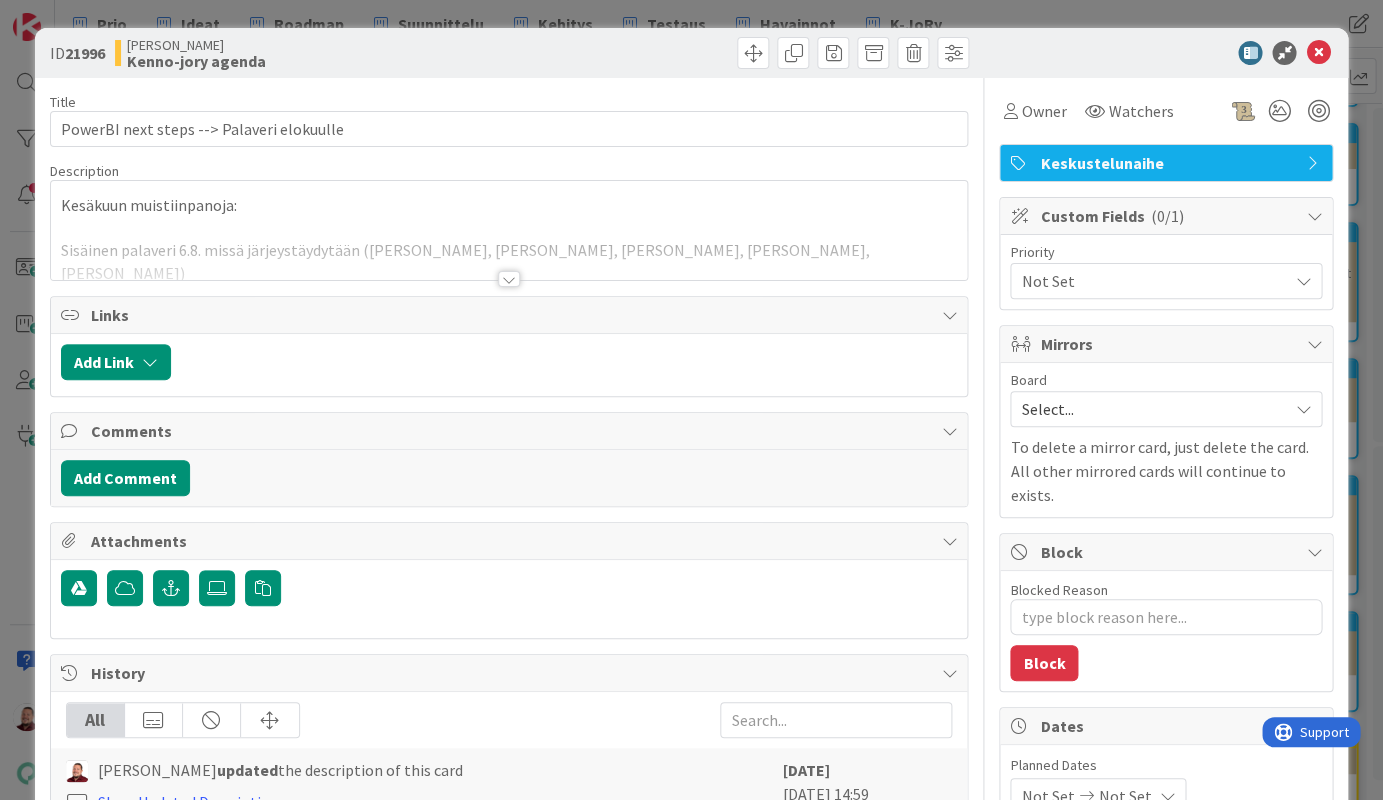 scroll, scrollTop: 0, scrollLeft: 0, axis: both 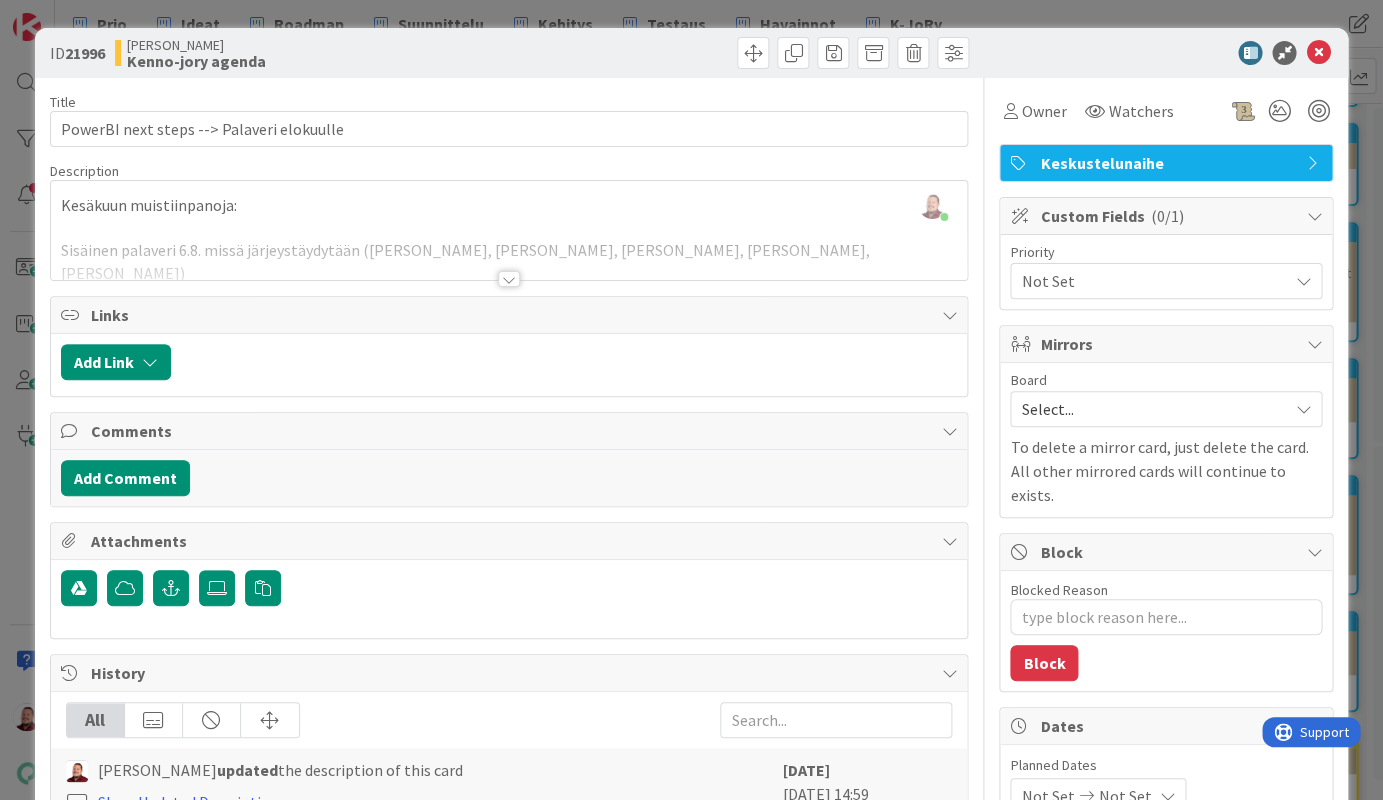 click at bounding box center (509, 279) 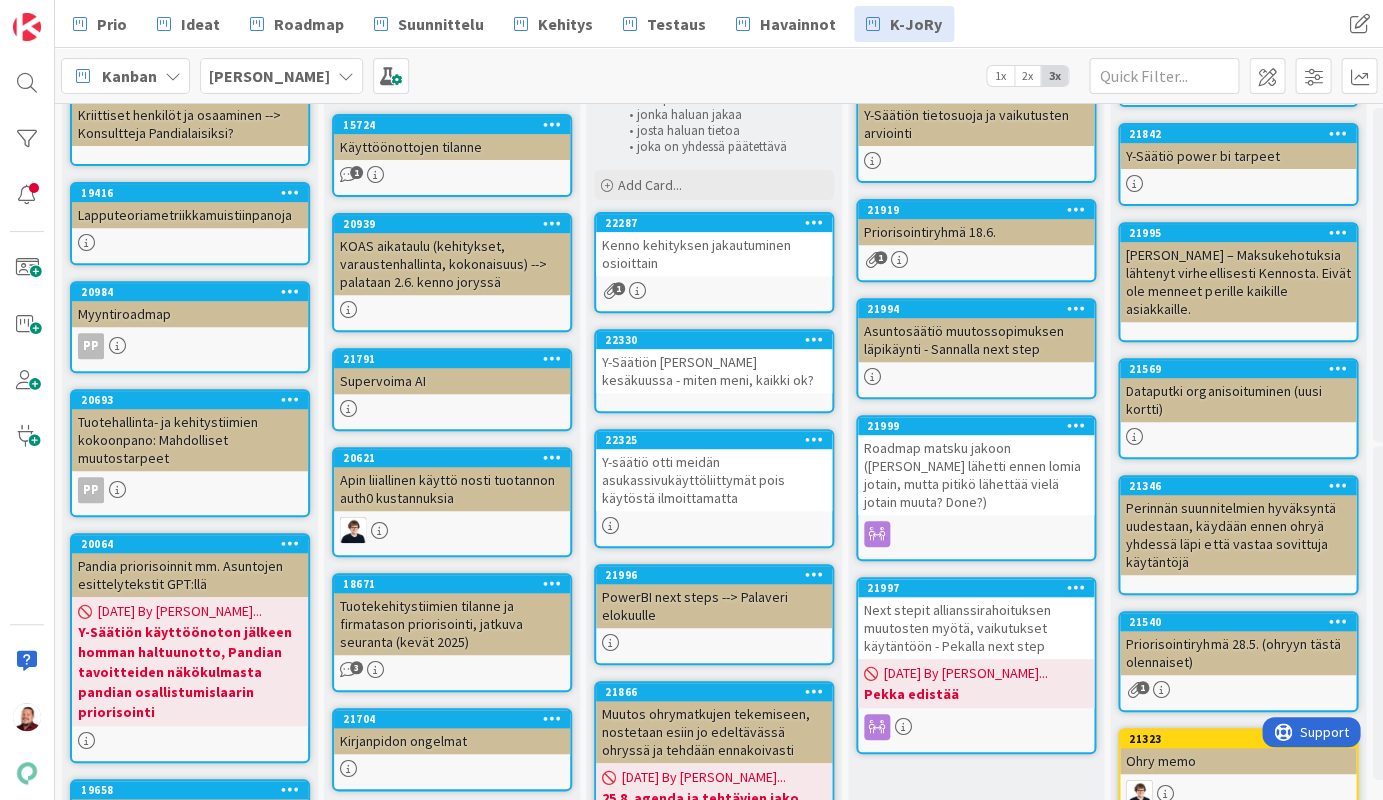 scroll, scrollTop: 0, scrollLeft: 0, axis: both 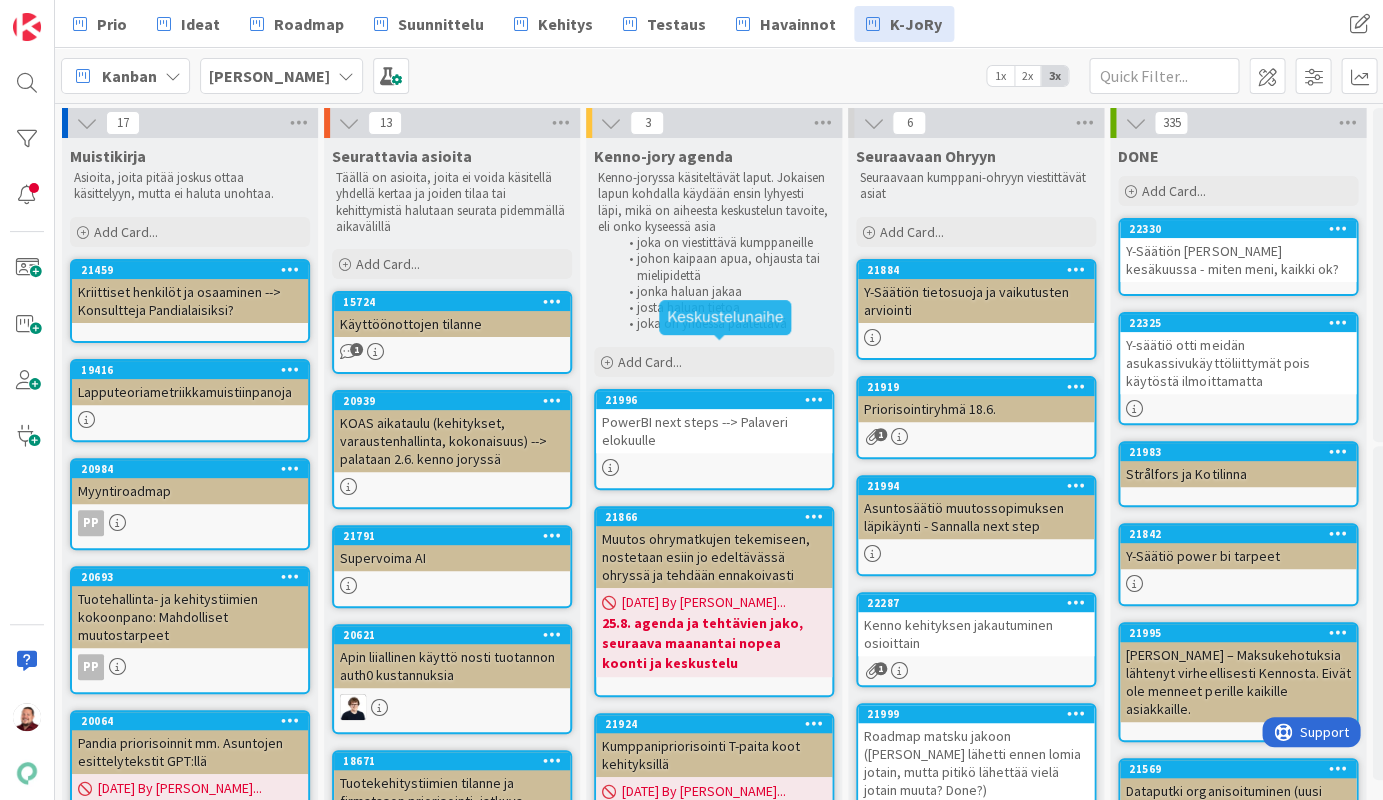 click on "21996" at bounding box center [714, 400] 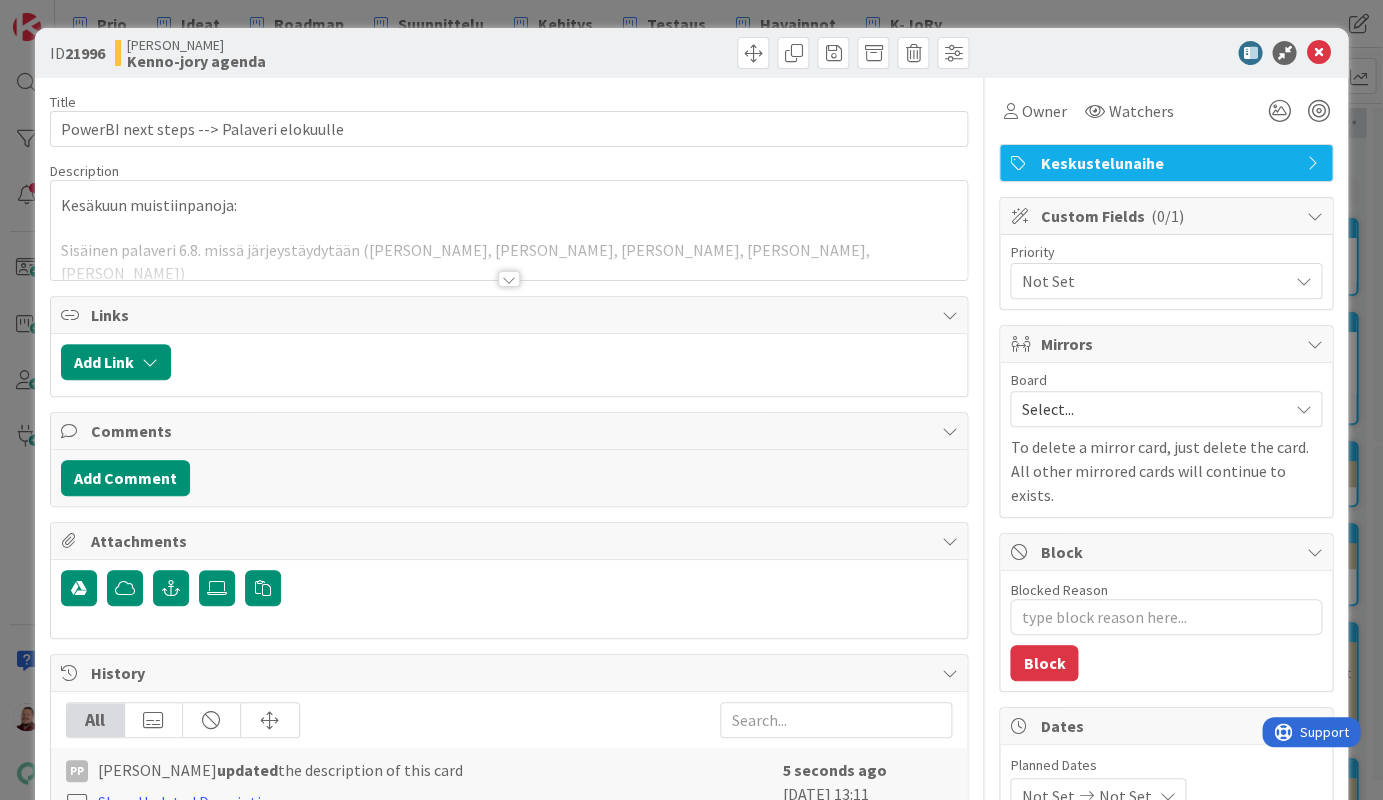 scroll, scrollTop: 0, scrollLeft: 0, axis: both 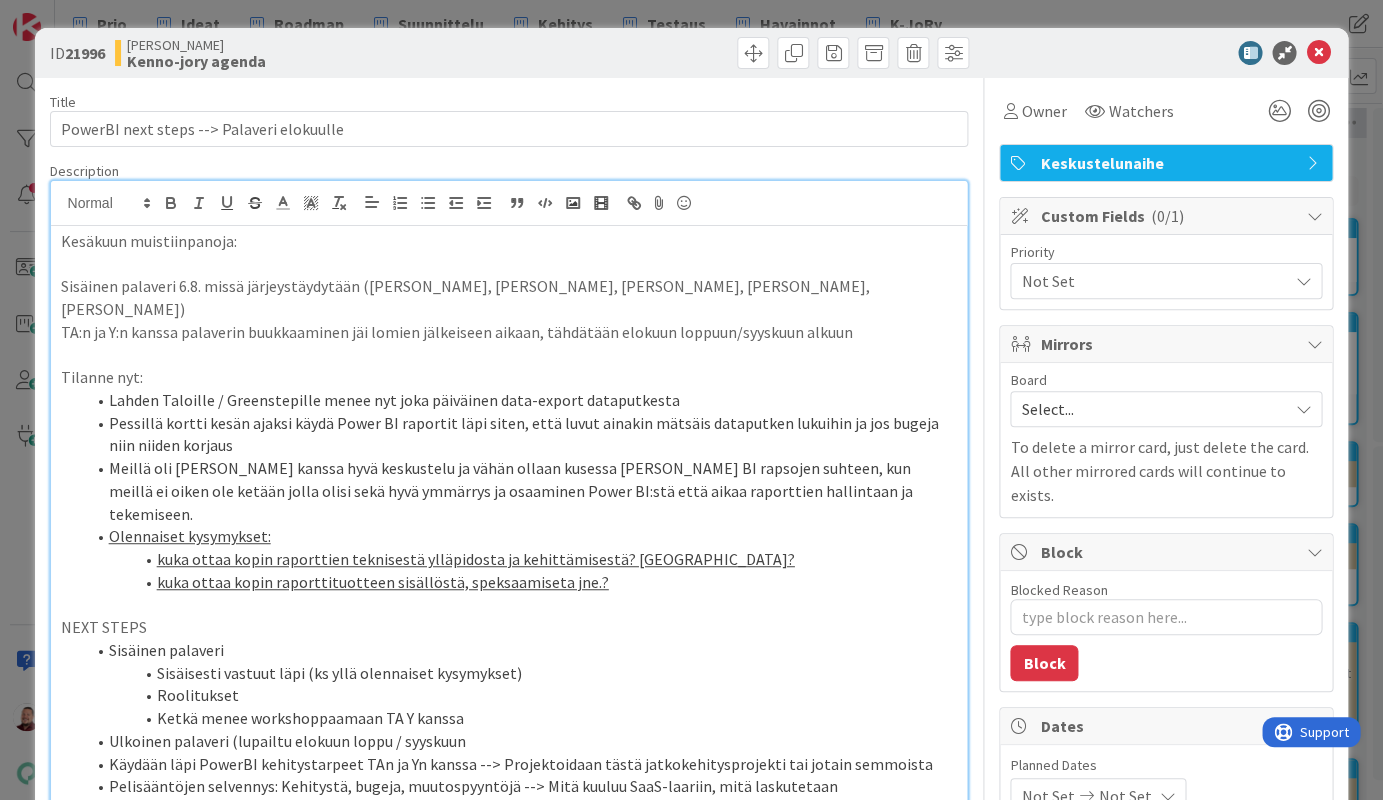click on "Ketkä menee workshoppaamaan TA Y kanssa" at bounding box center [521, 718] 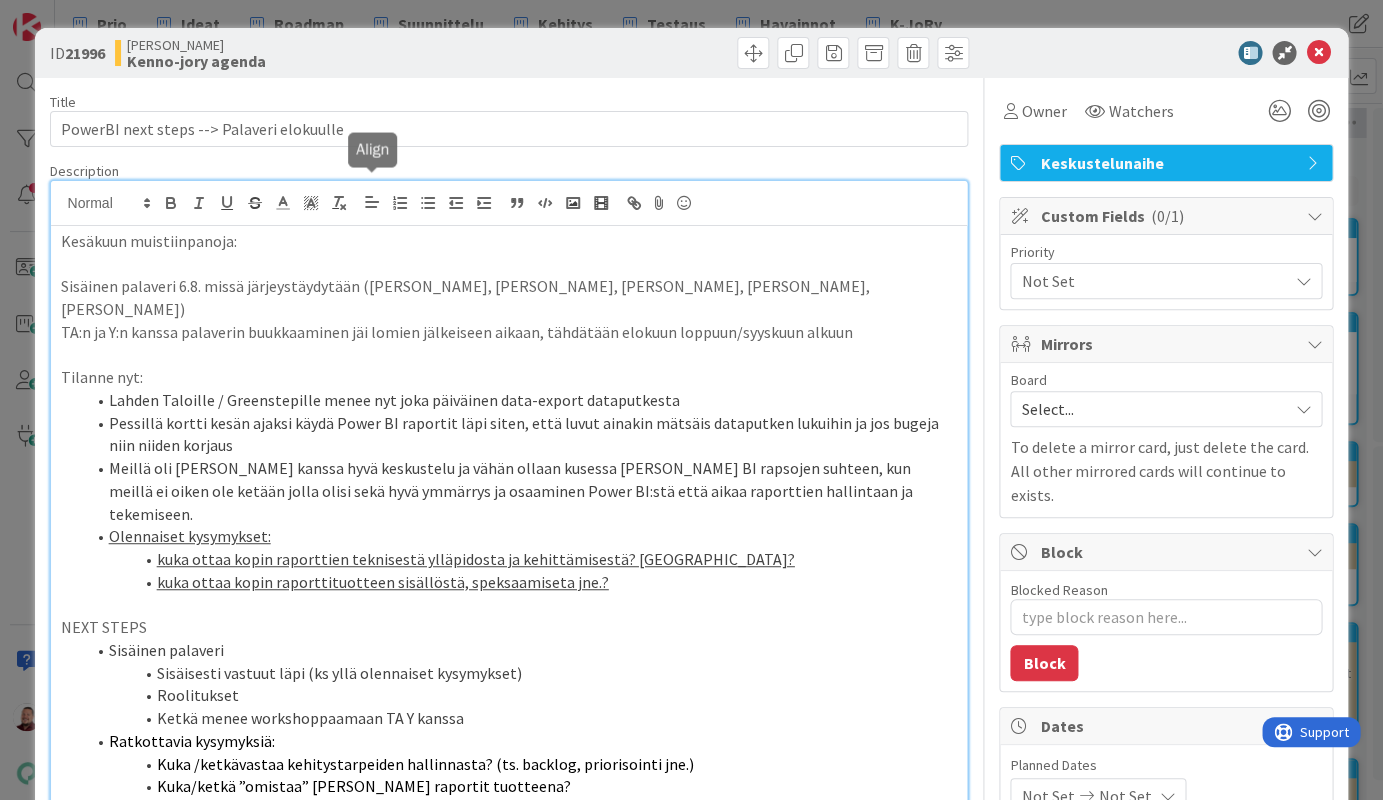 click on "Ratkottavia kysymyksiä:" at bounding box center (192, 741) 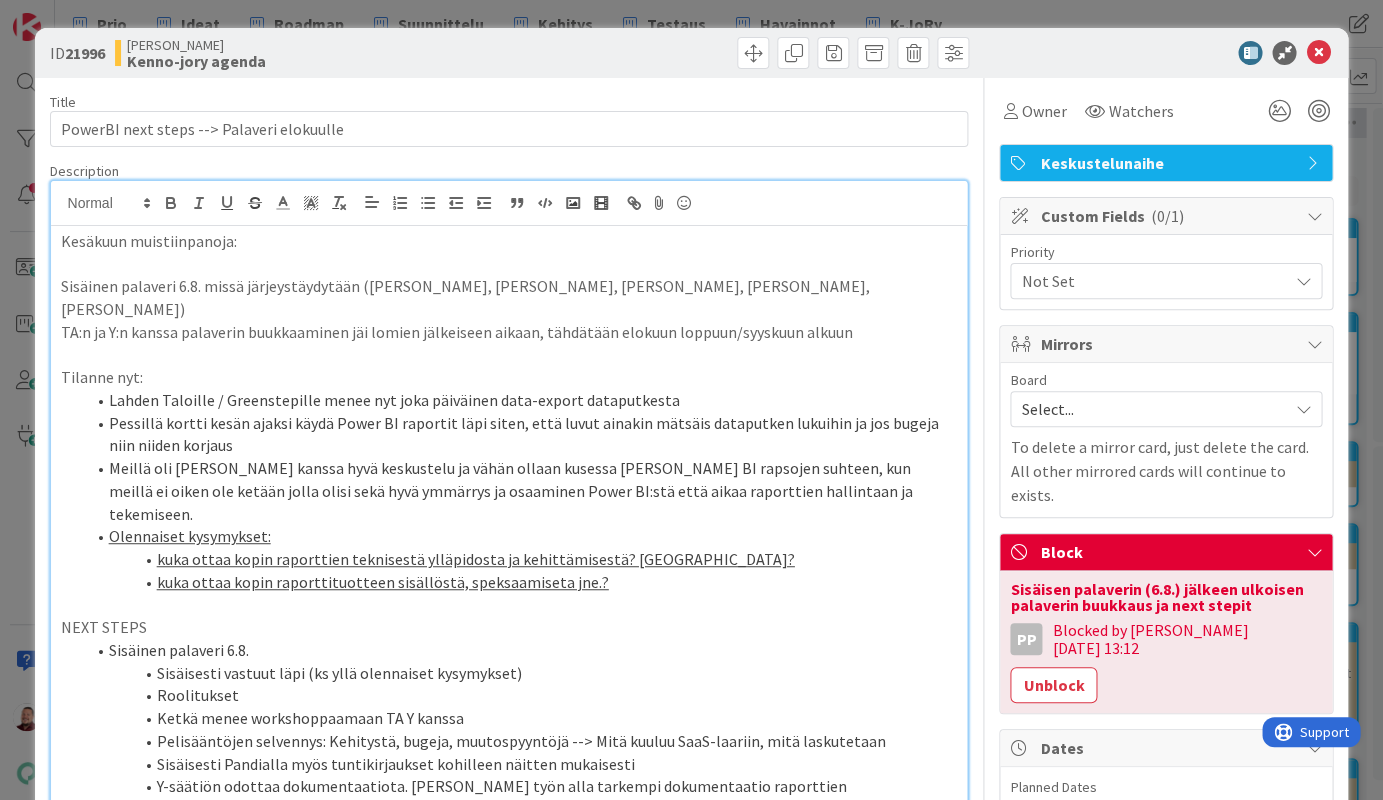 type on "x" 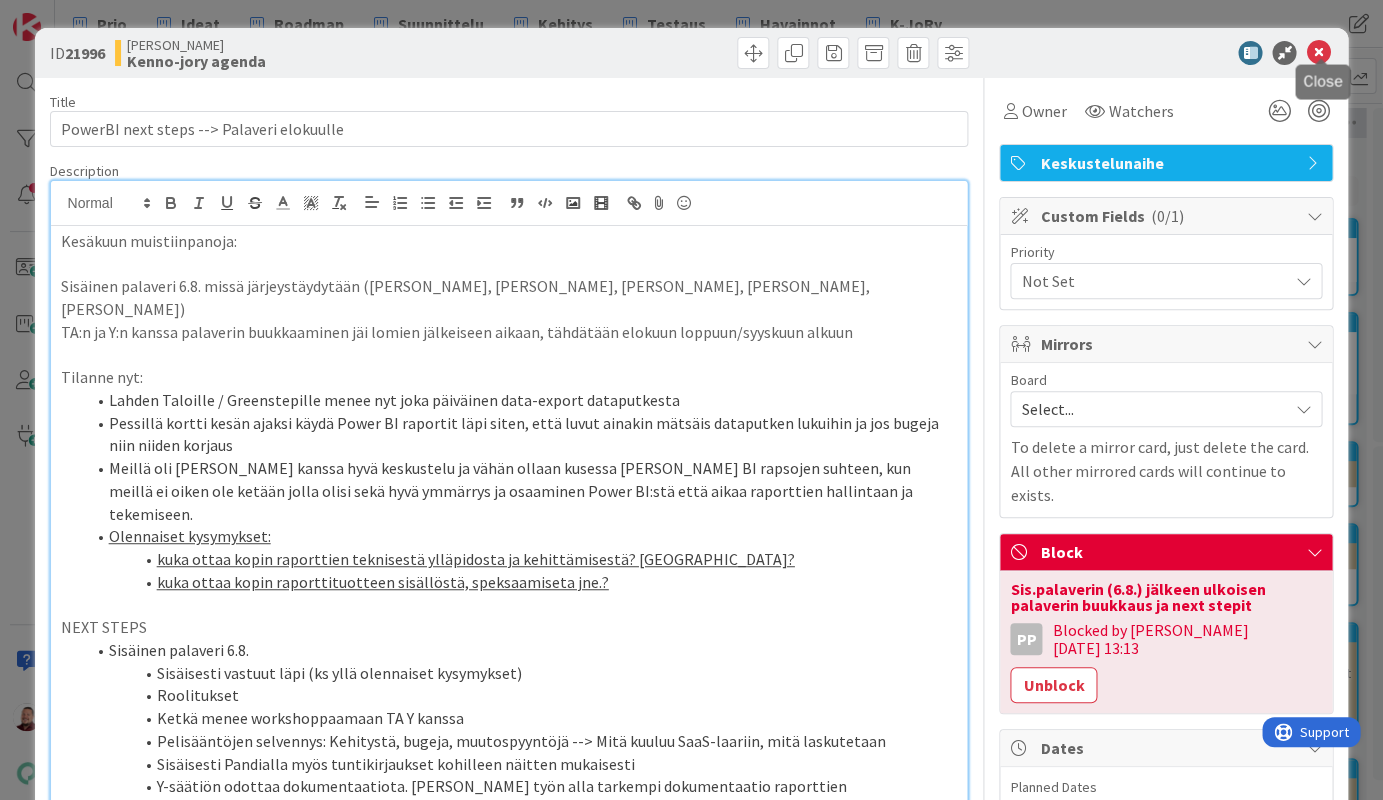 click at bounding box center (1318, 53) 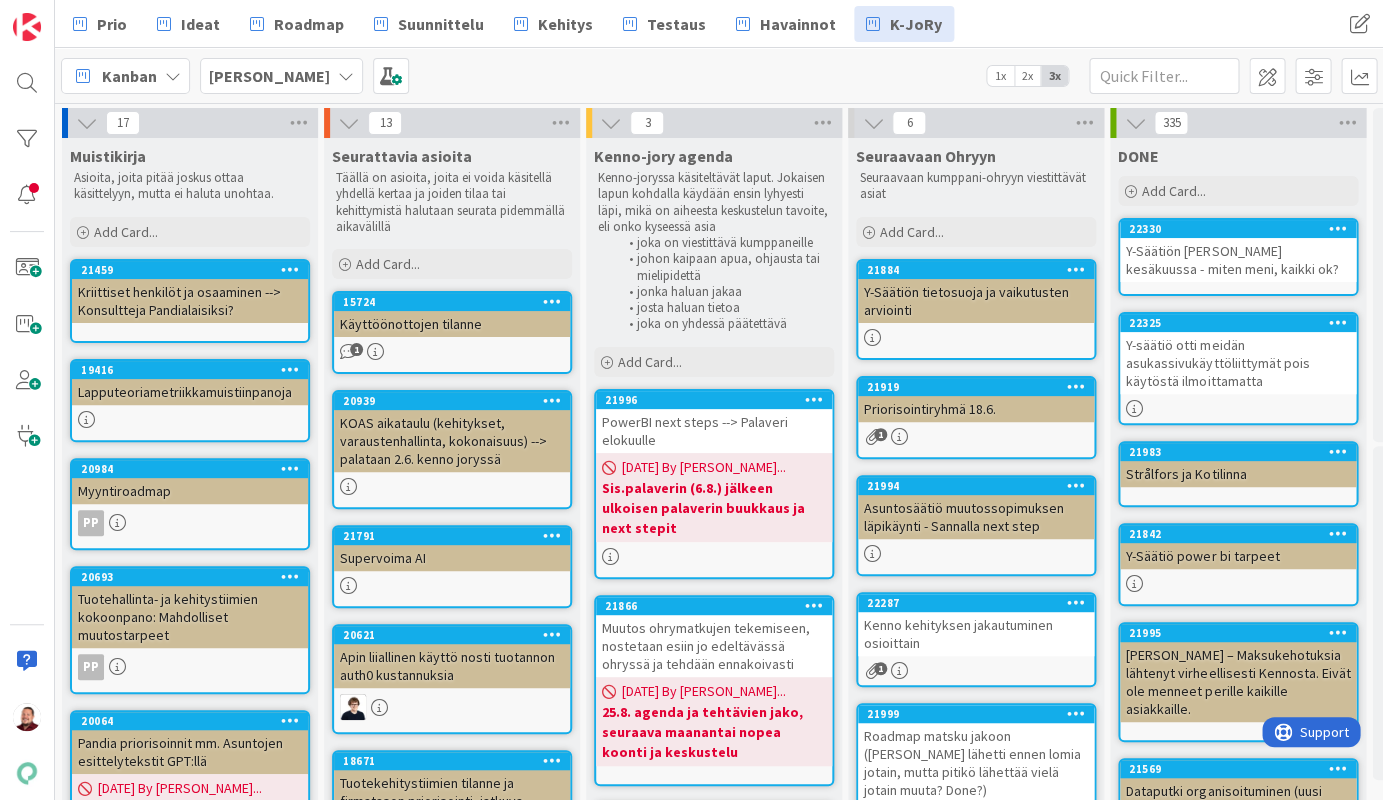 scroll, scrollTop: 0, scrollLeft: 0, axis: both 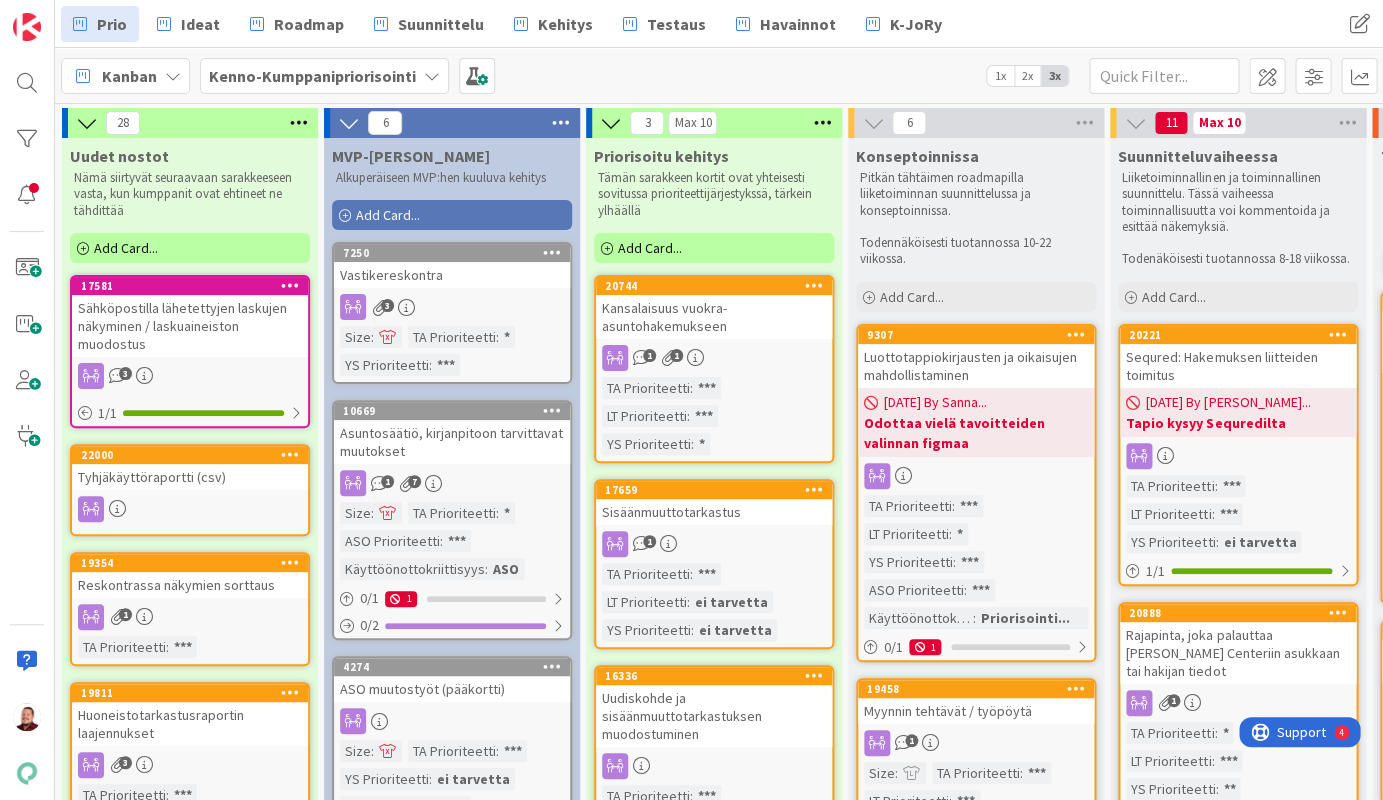 click on "3" at bounding box center [452, 307] 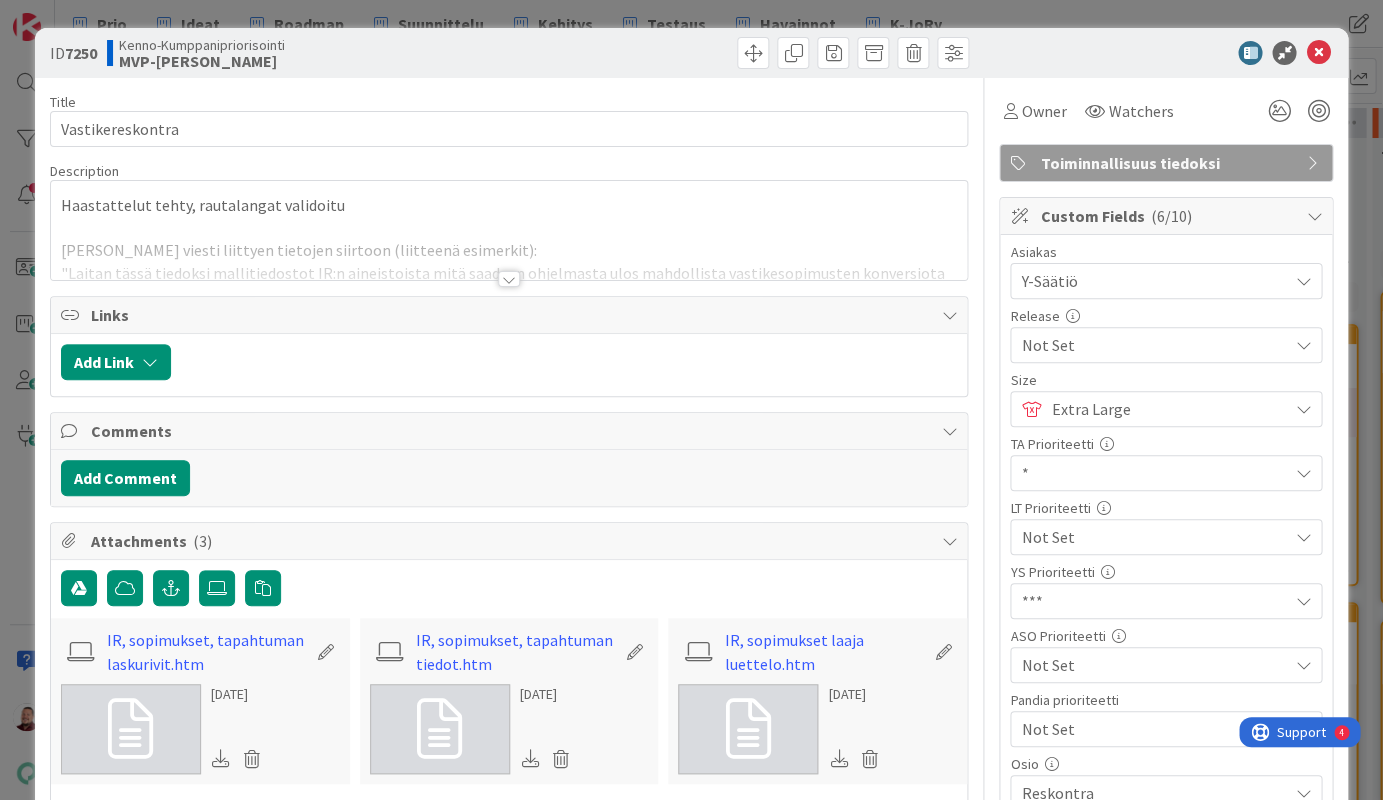 scroll, scrollTop: 0, scrollLeft: 0, axis: both 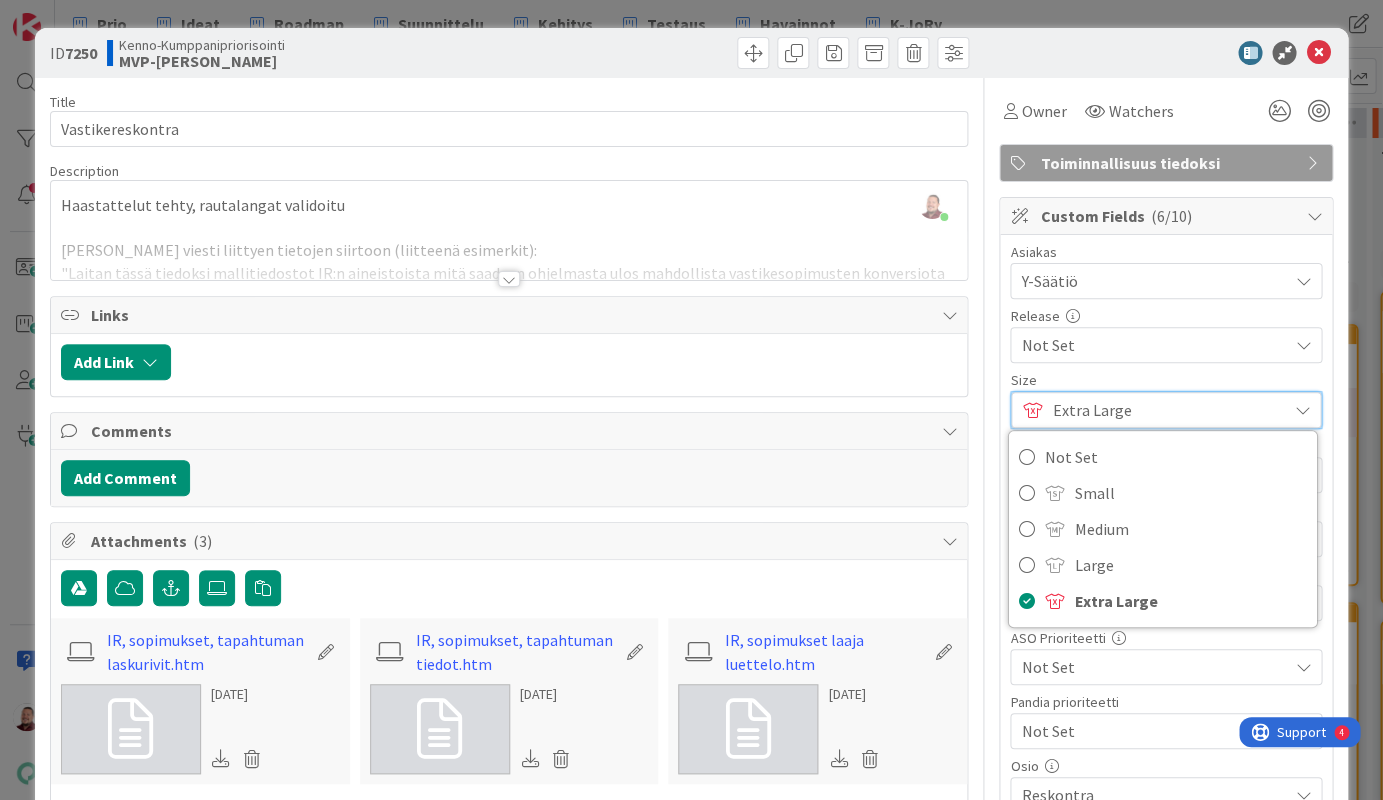 click at bounding box center [1156, 53] 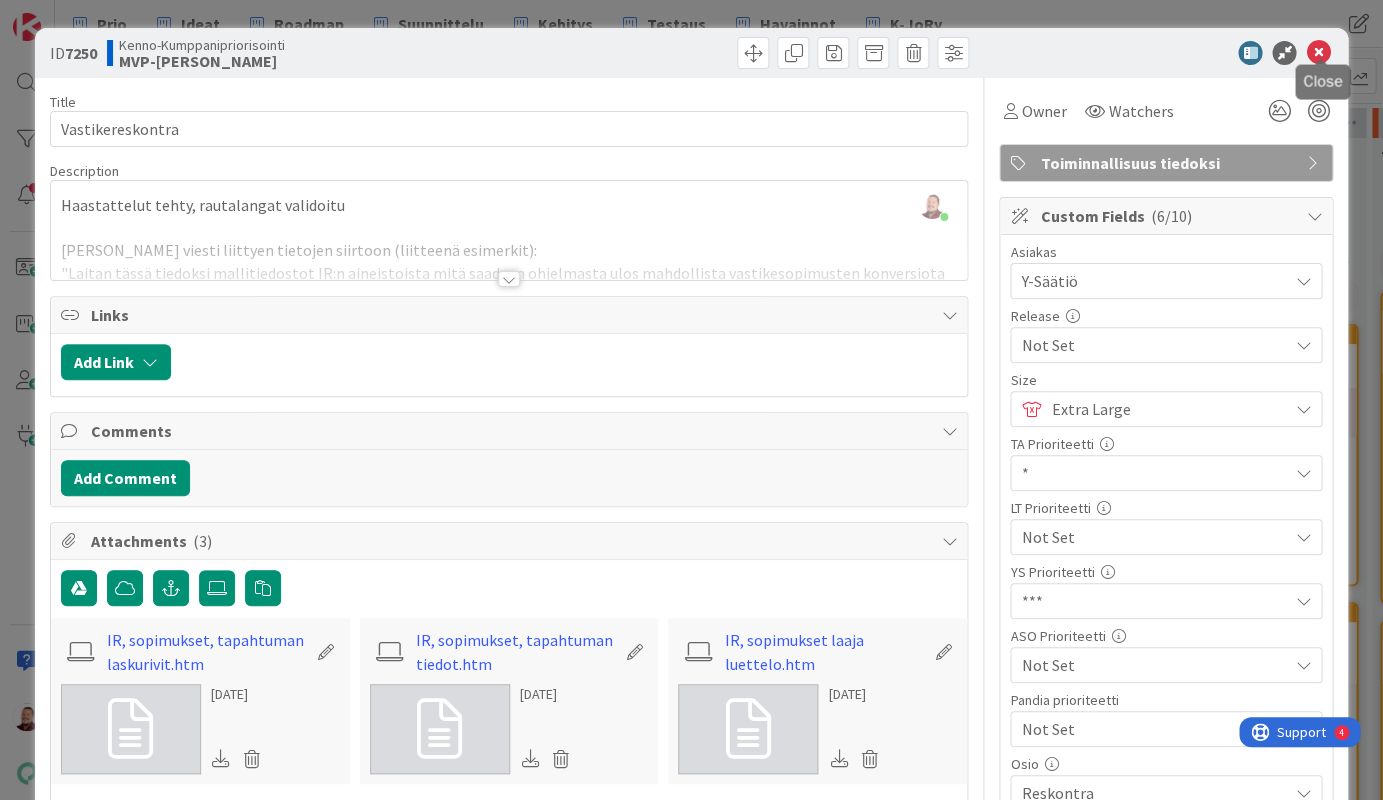 click at bounding box center (1318, 53) 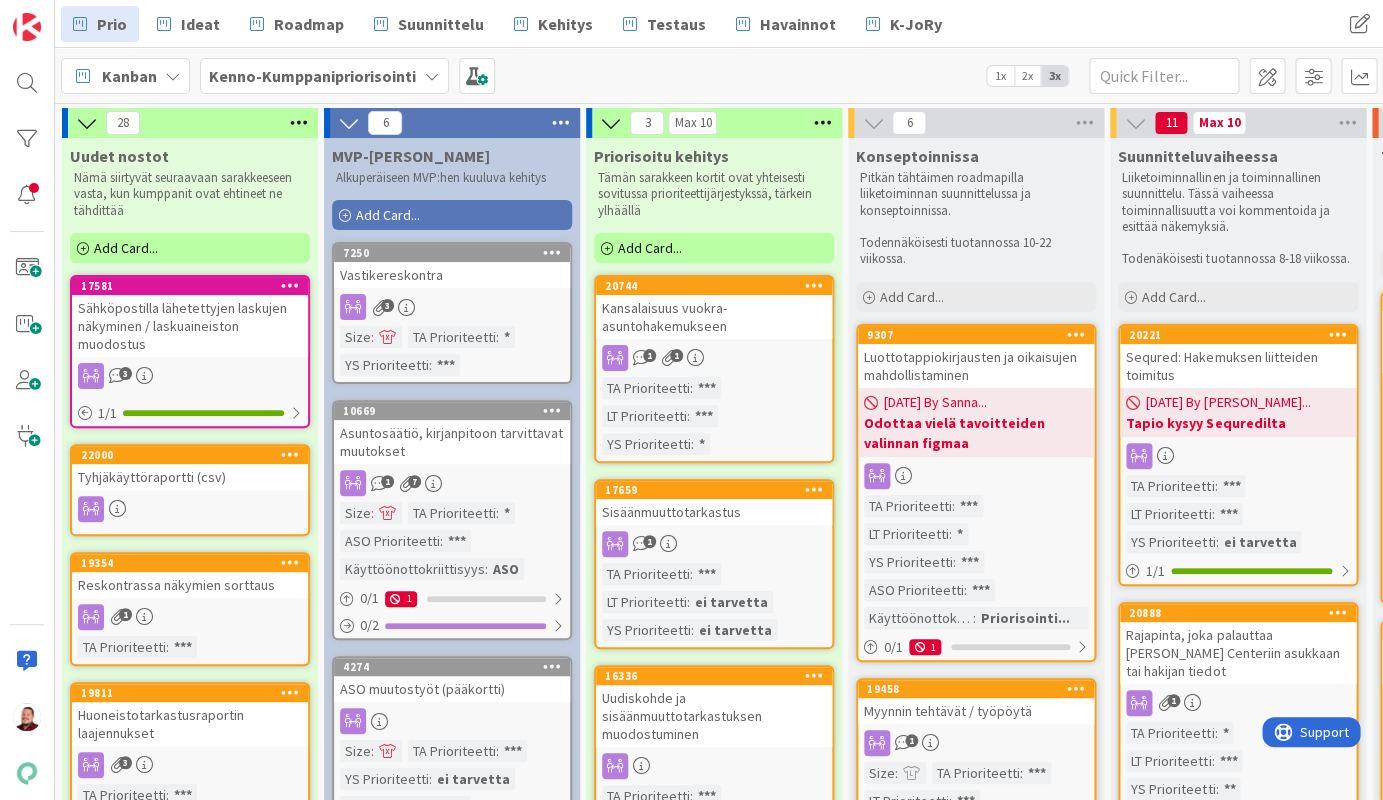scroll, scrollTop: 0, scrollLeft: 0, axis: both 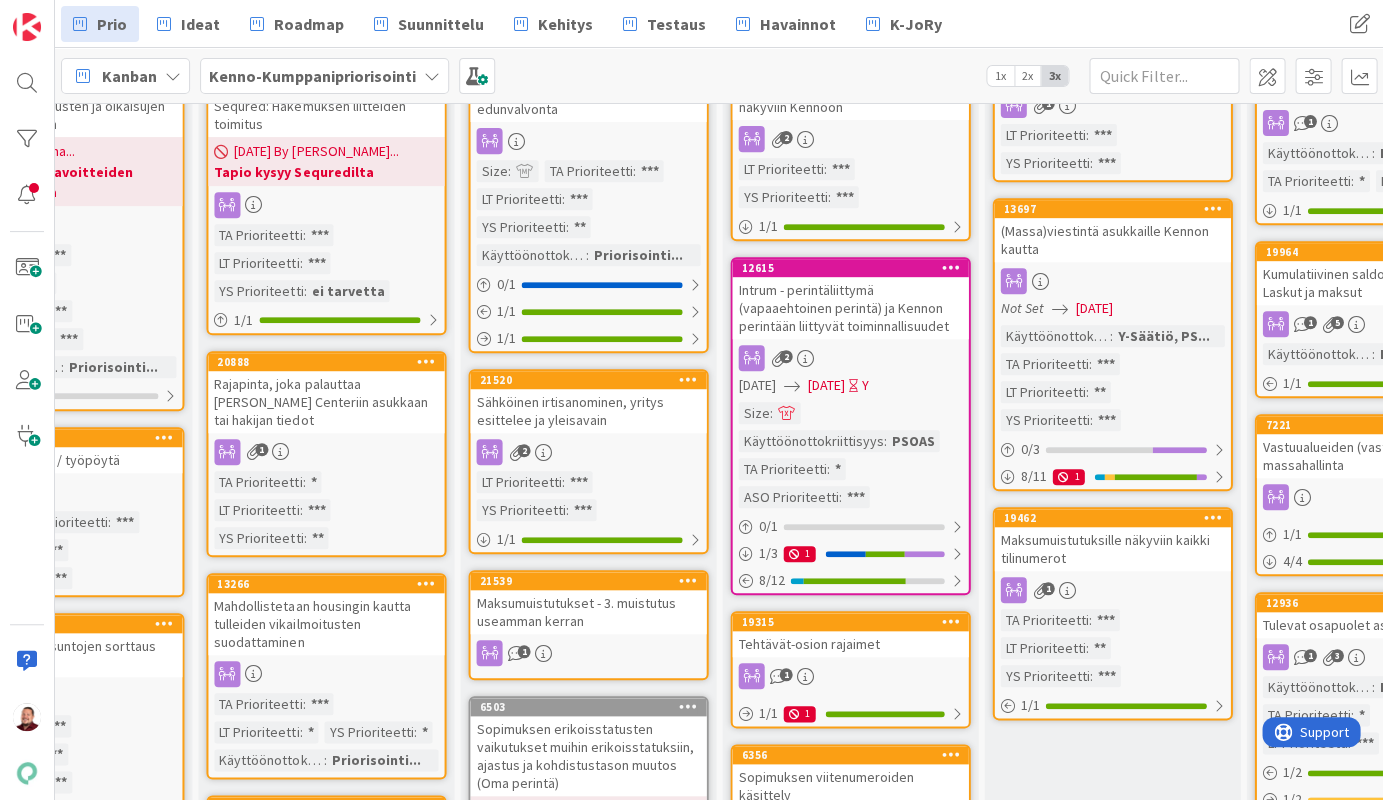 click on "Intrum - perintäliittymä (vapaaehtoinen perintä) ja Kennon perintään liittyvät toiminnallisuudet" at bounding box center [850, 308] 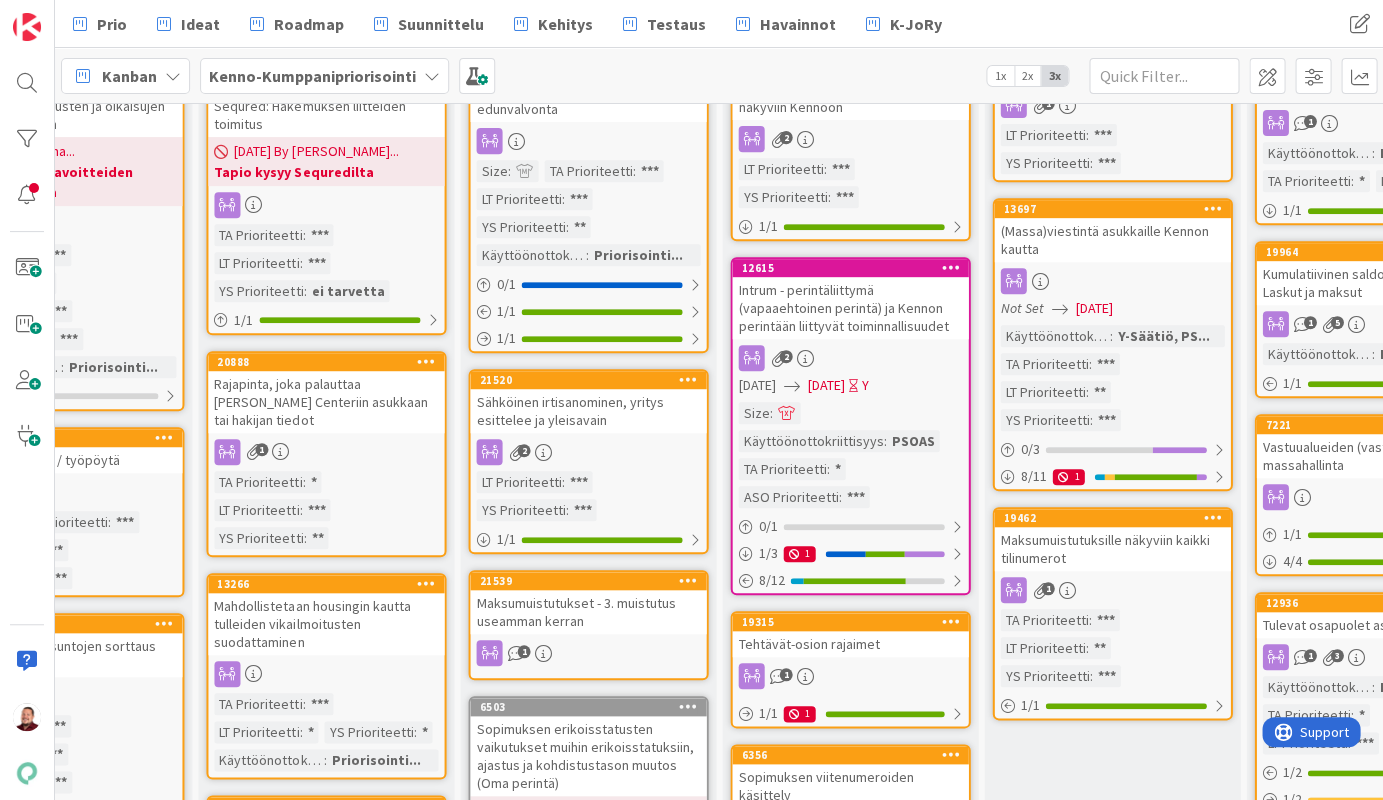 scroll, scrollTop: 0, scrollLeft: 0, axis: both 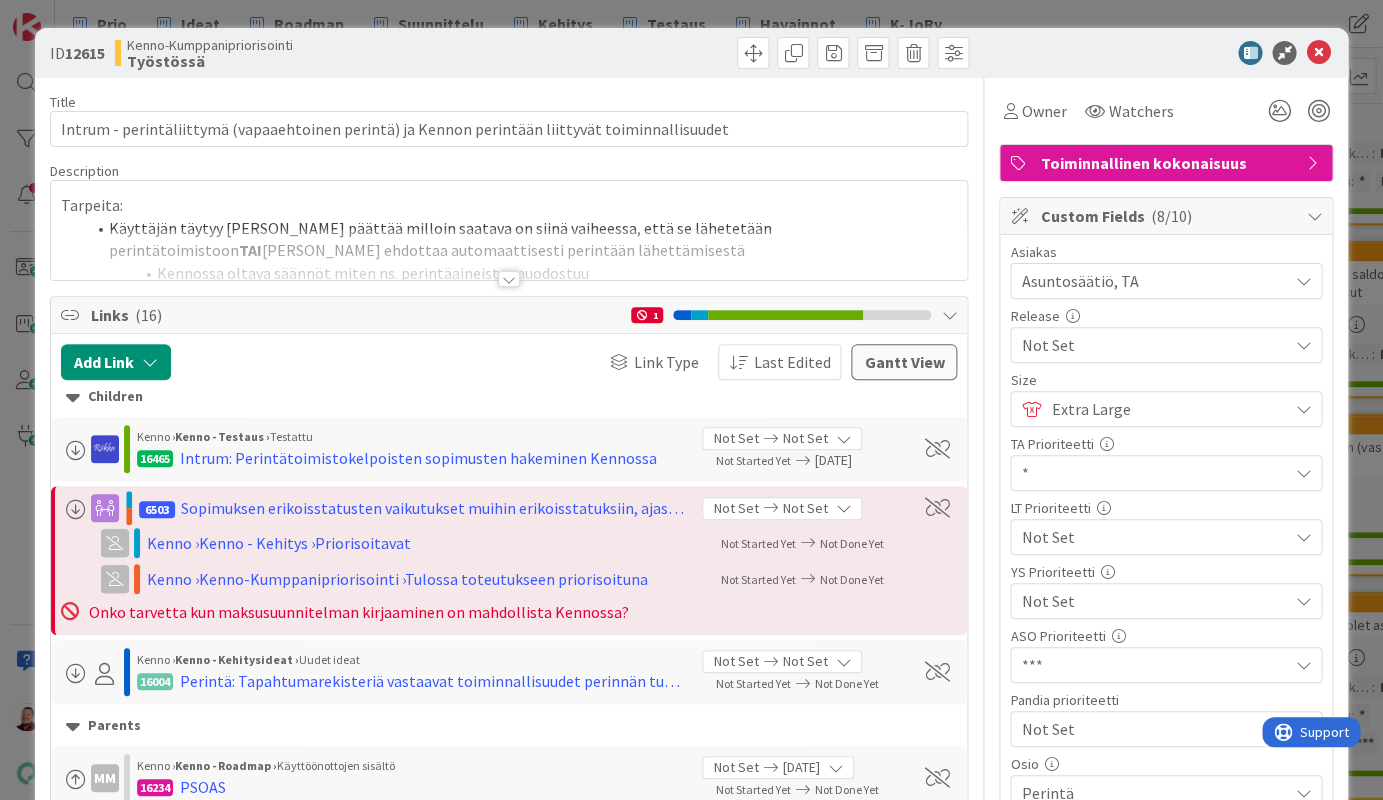 click on "Extra Large" at bounding box center [1164, 409] 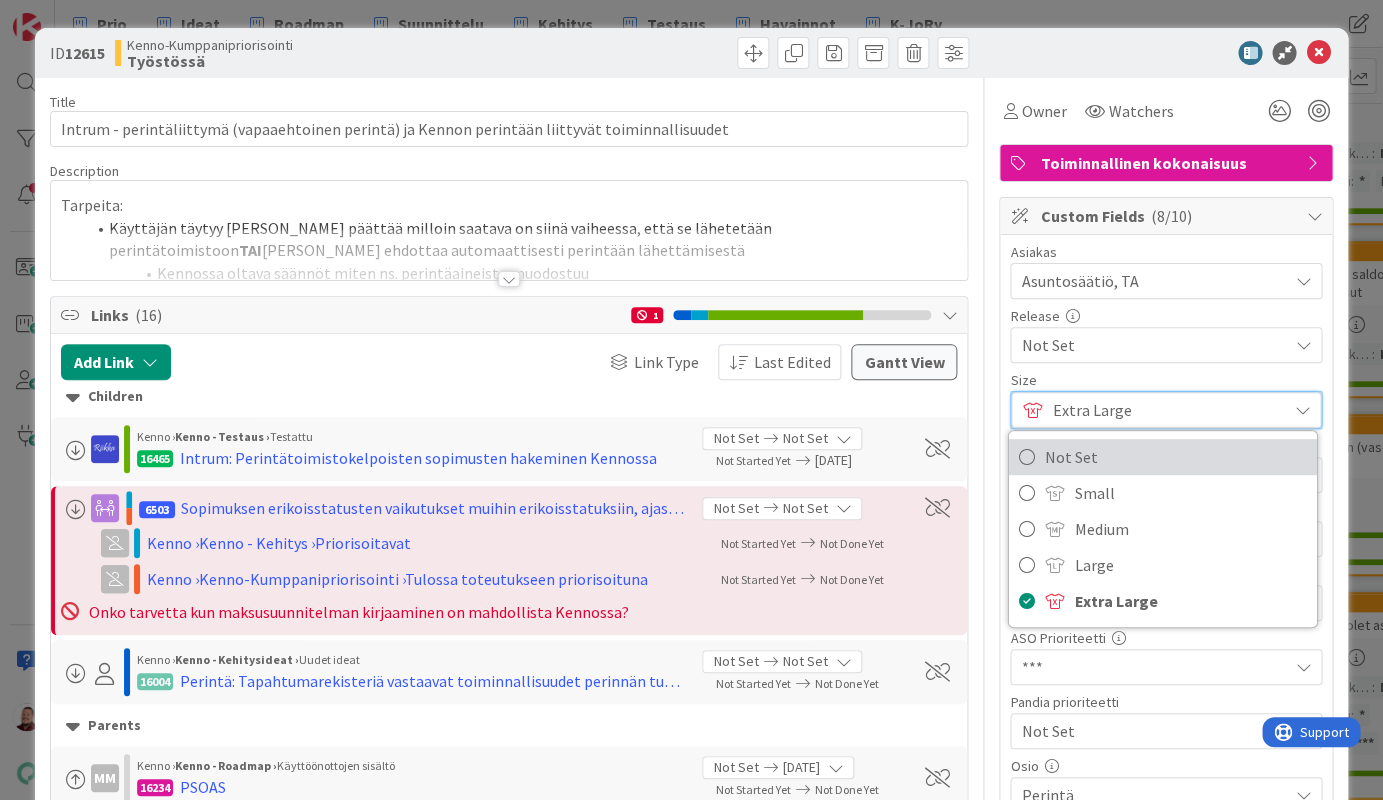click on "Not Set" at bounding box center [1176, 457] 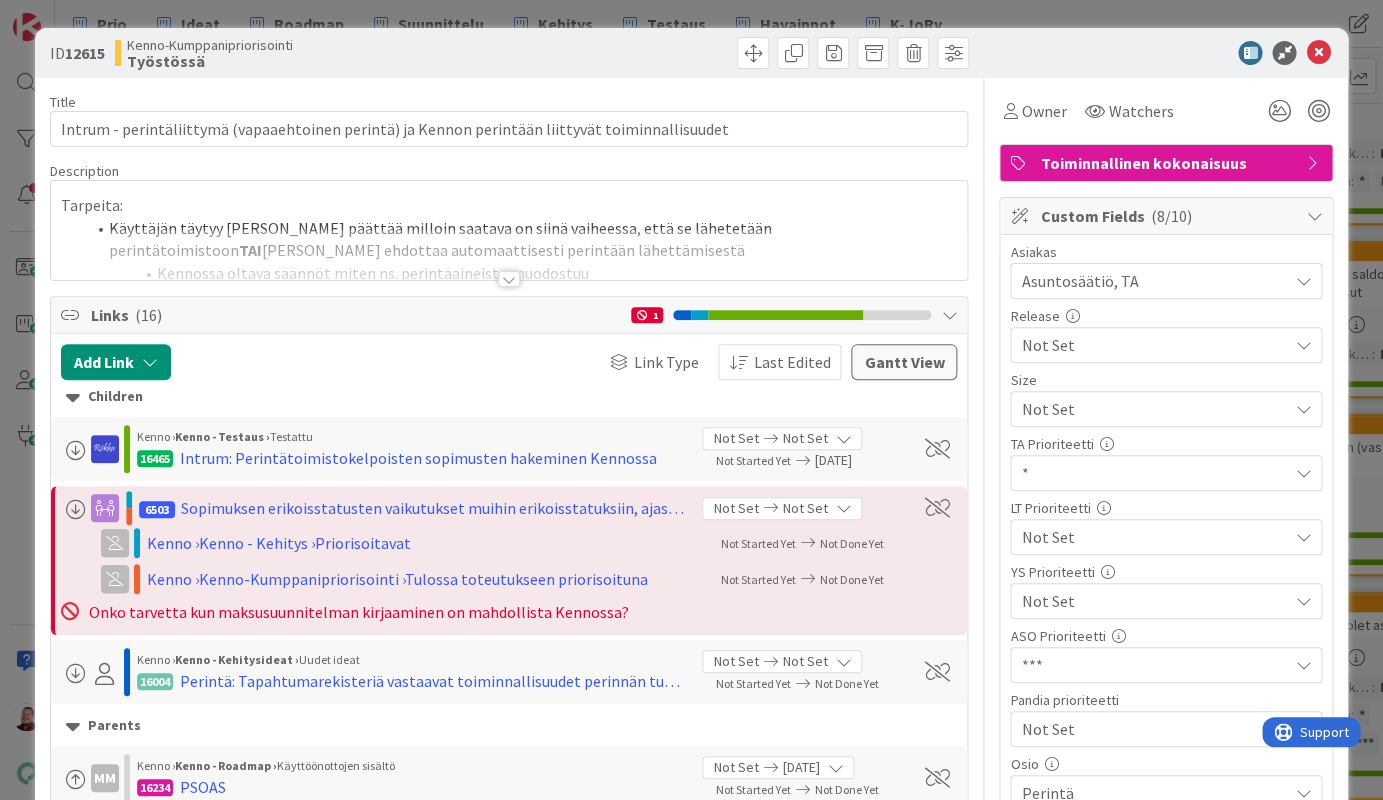 type on "x" 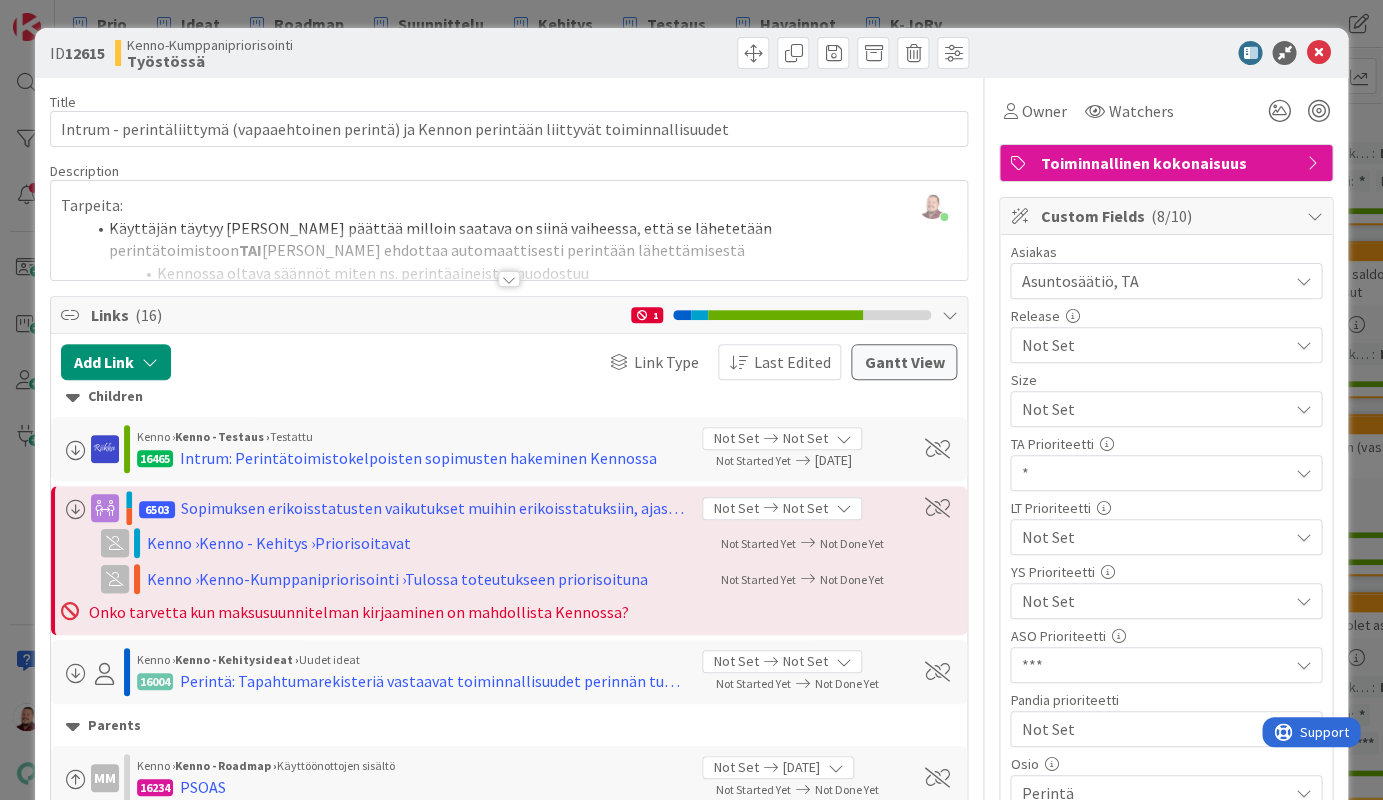 click at bounding box center [1318, 53] 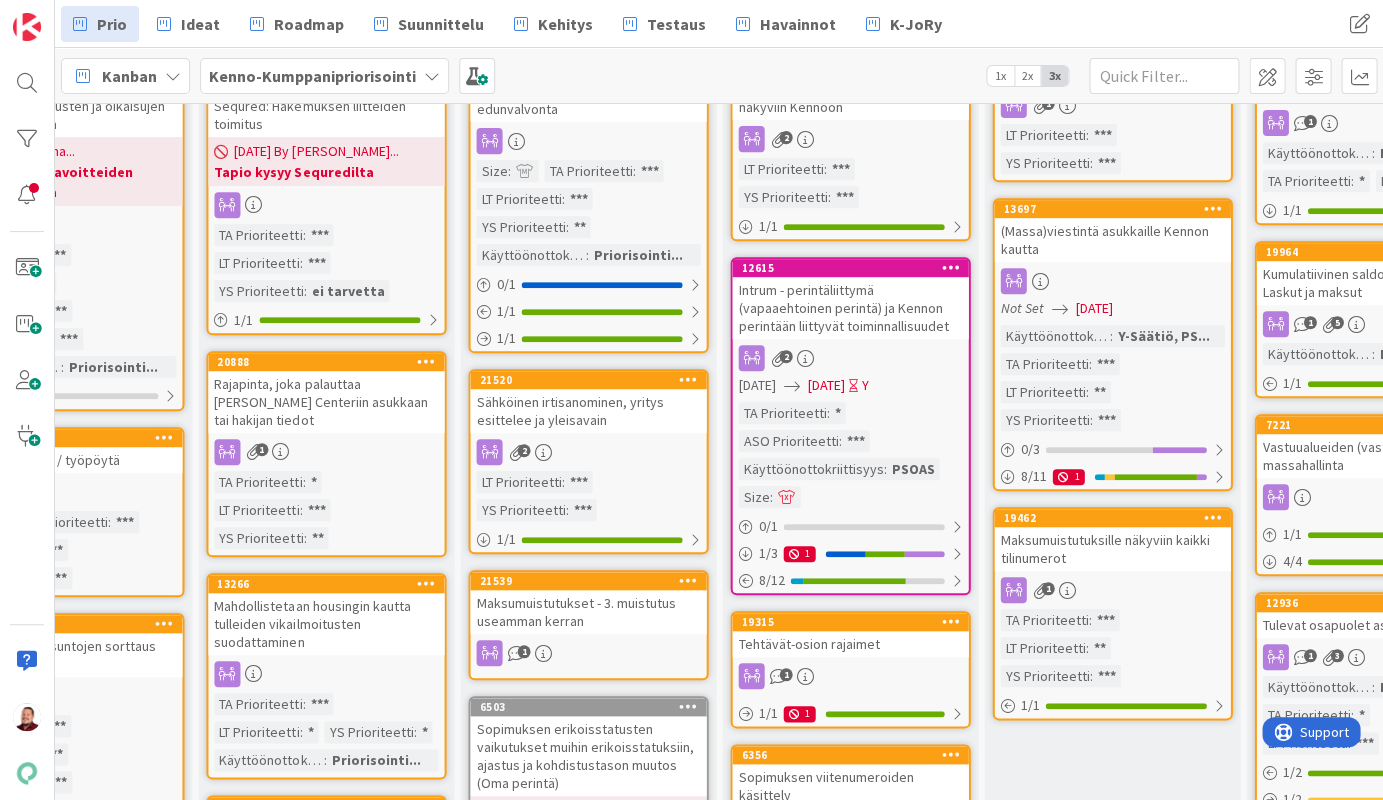 scroll, scrollTop: 0, scrollLeft: 0, axis: both 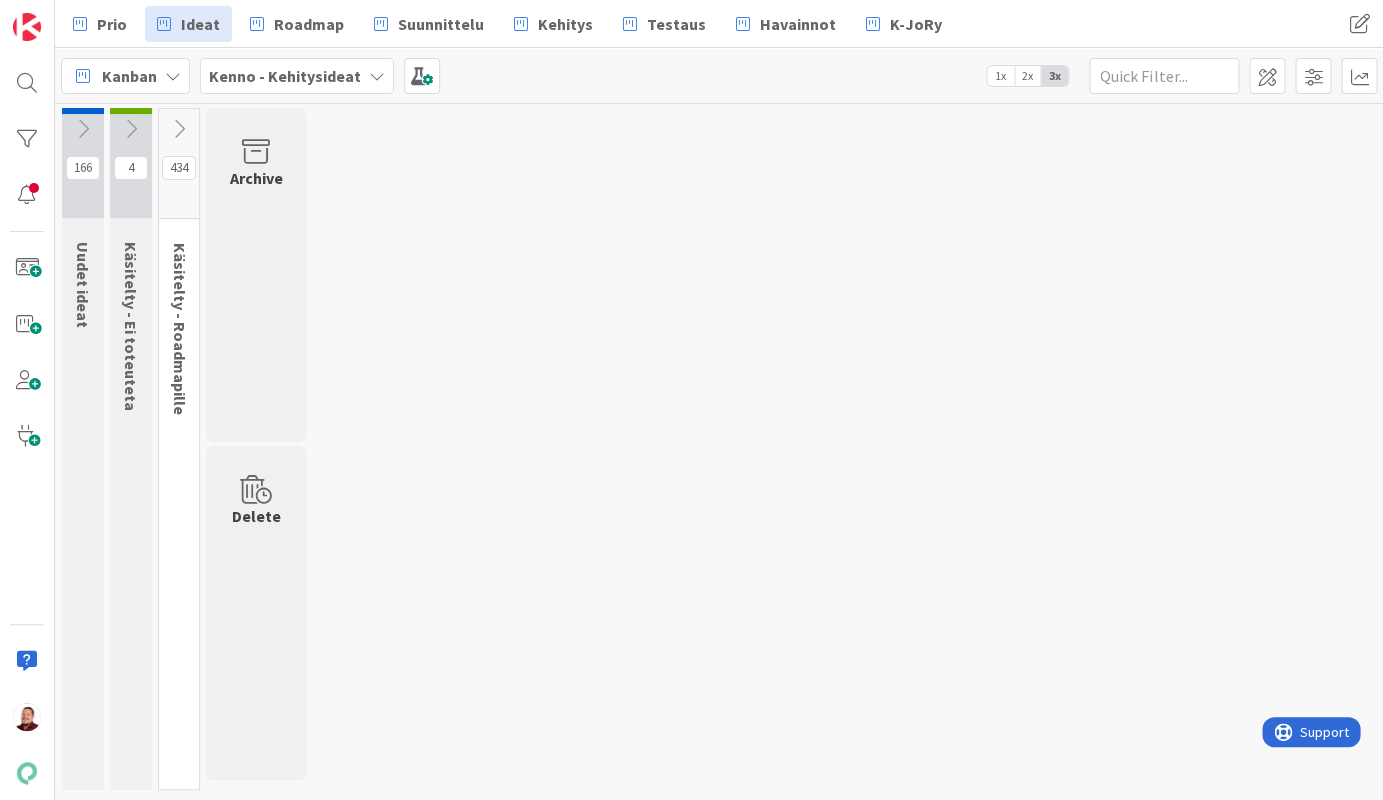 click at bounding box center (179, 129) 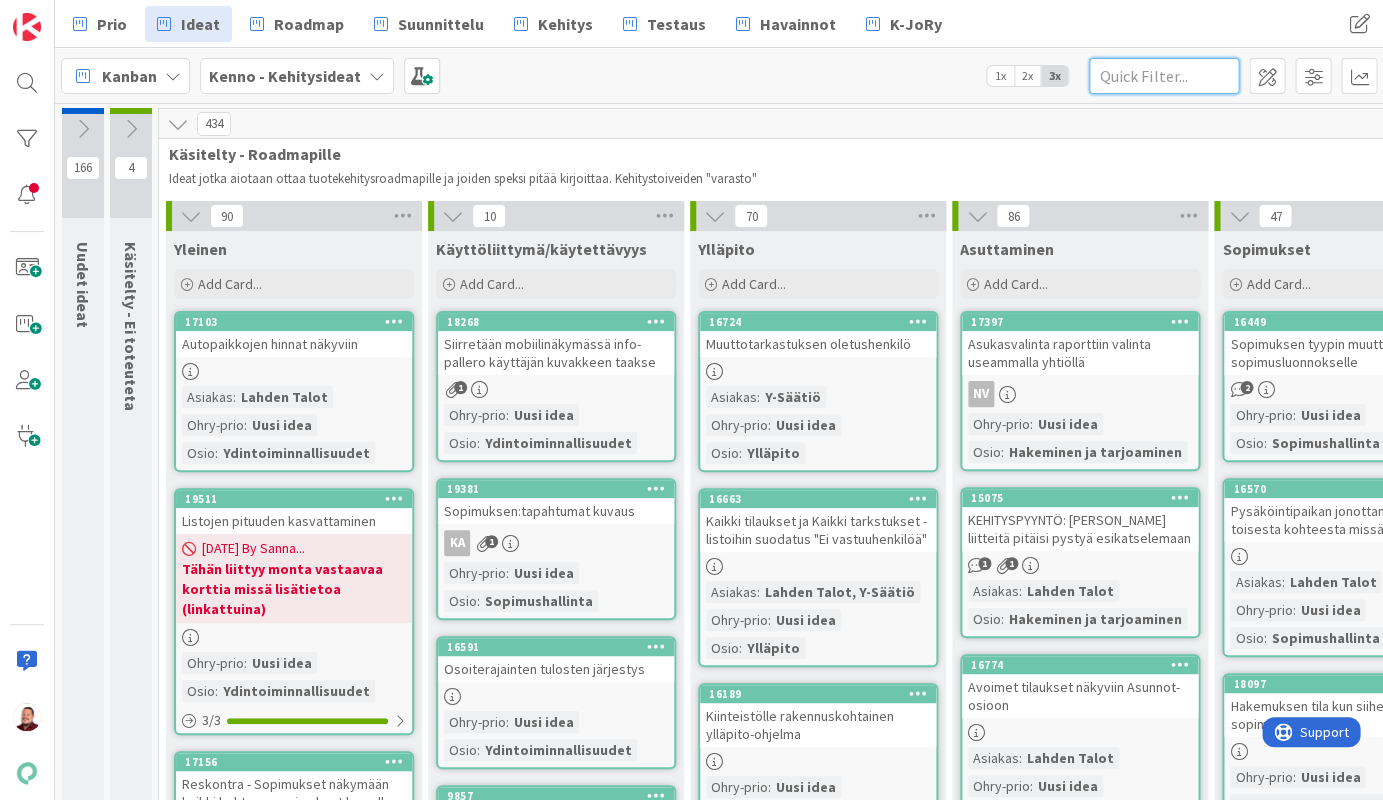 click at bounding box center [1164, 76] 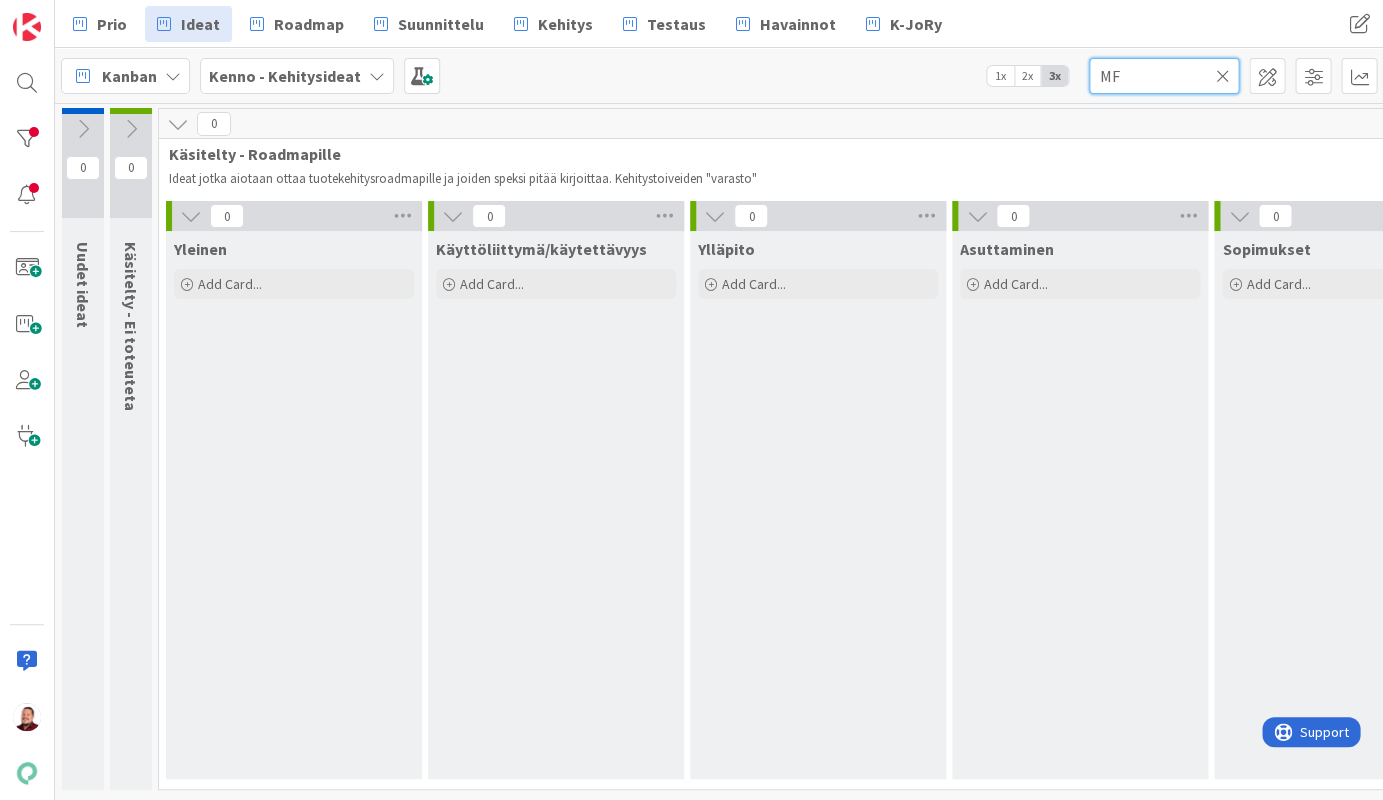 type on "M" 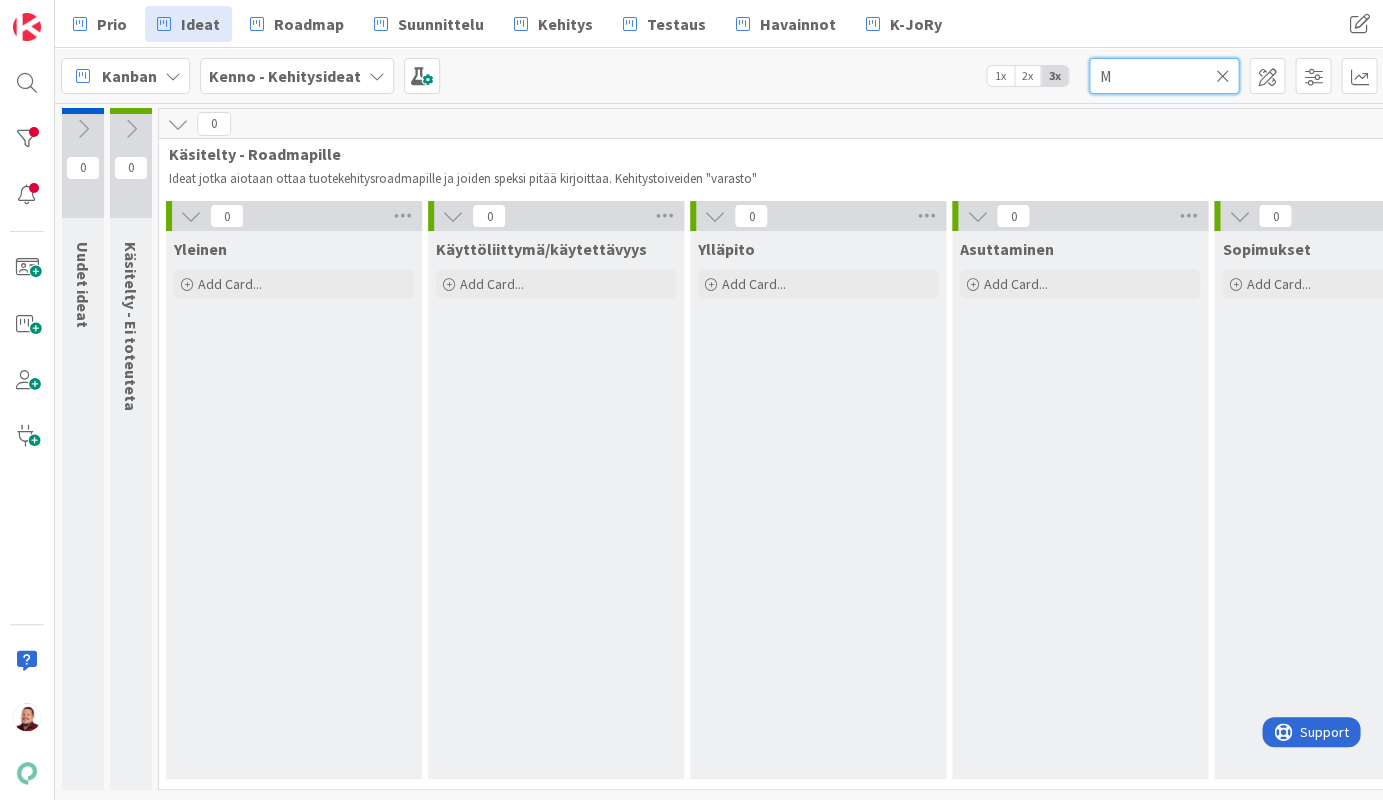type 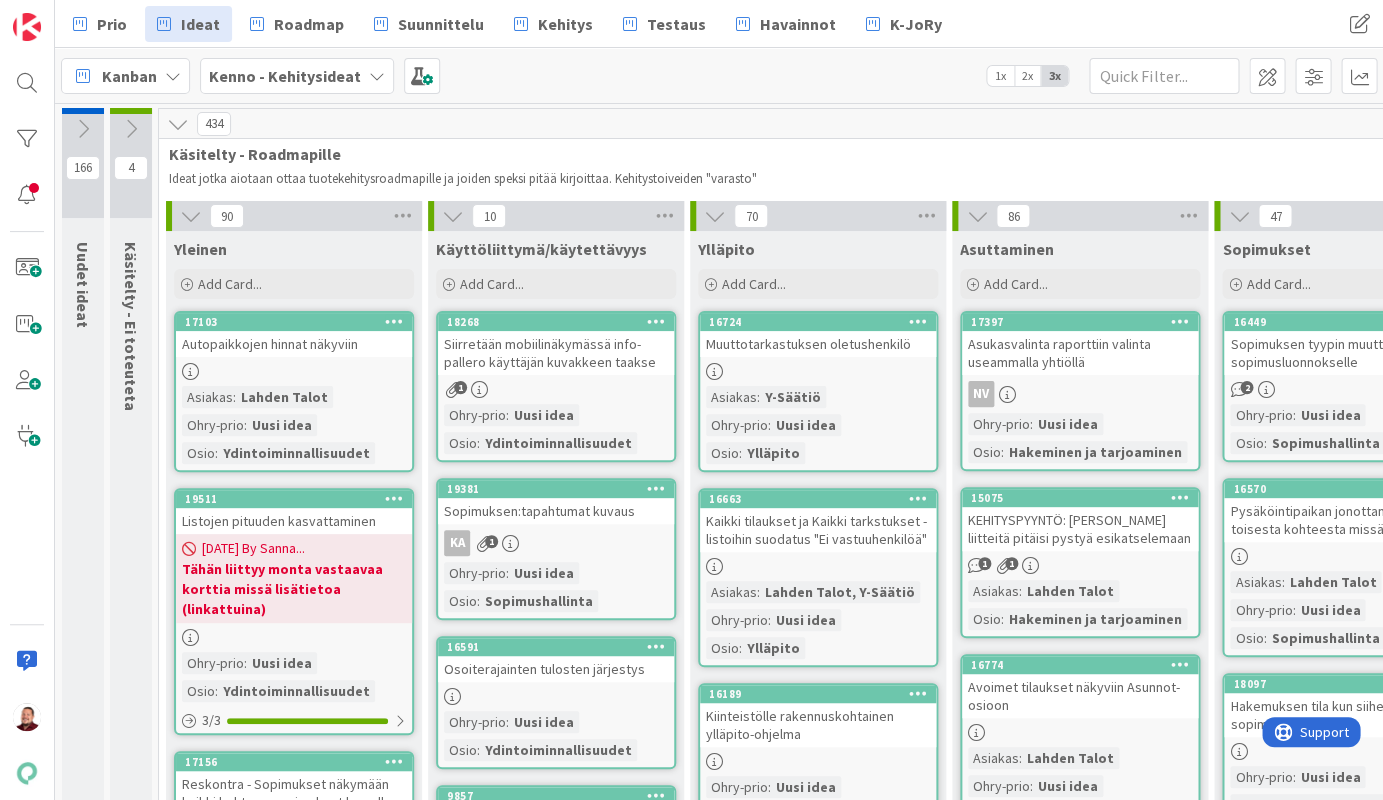 click at bounding box center [83, 129] 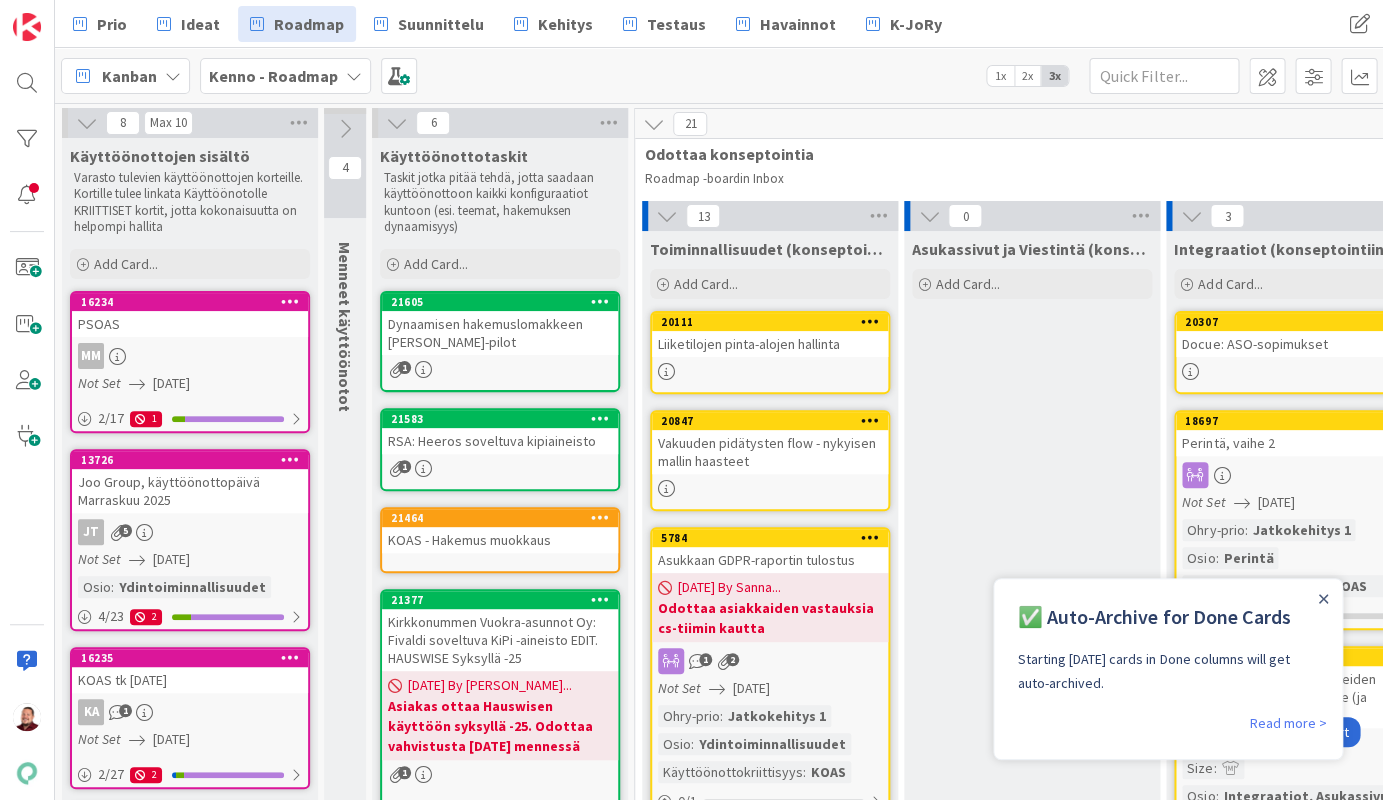 scroll, scrollTop: 0, scrollLeft: 0, axis: both 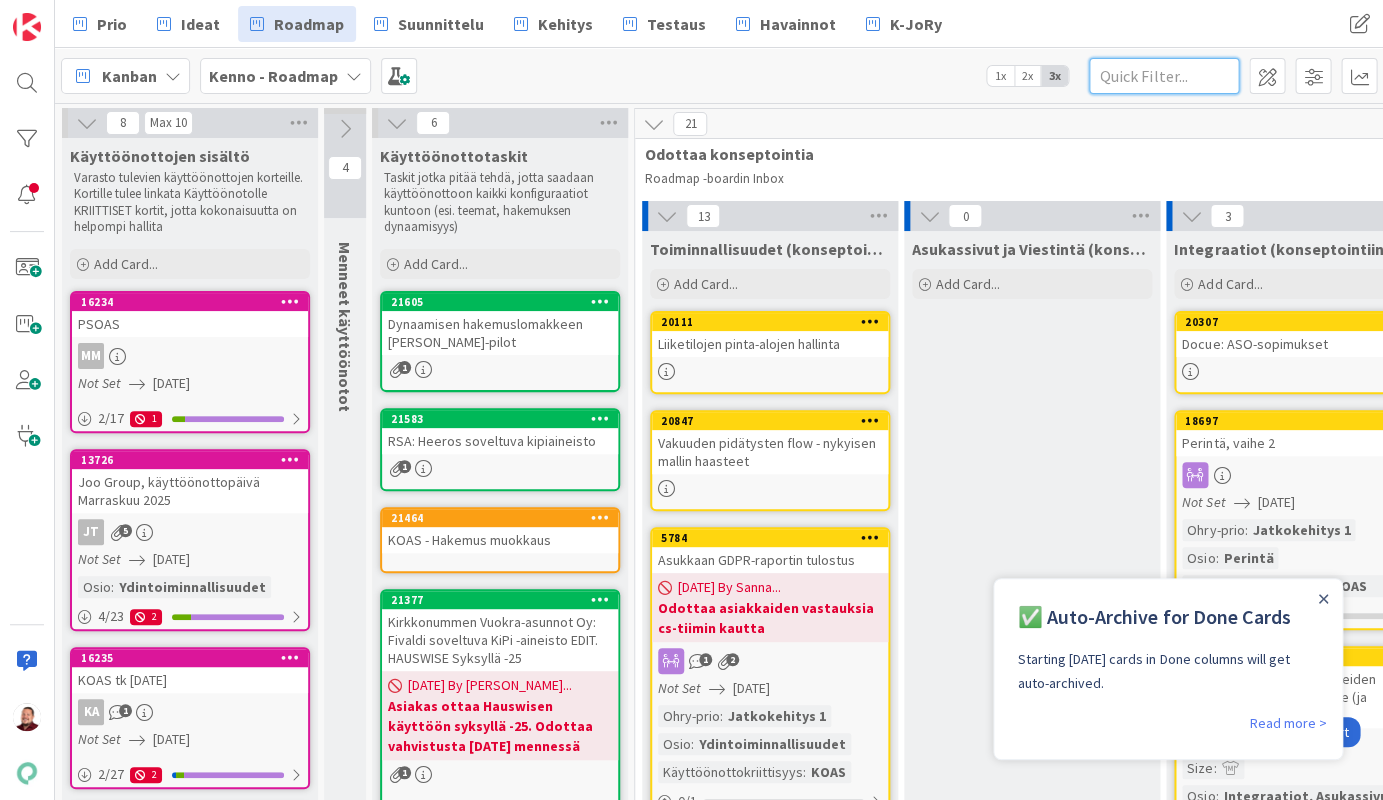 click at bounding box center [1164, 76] 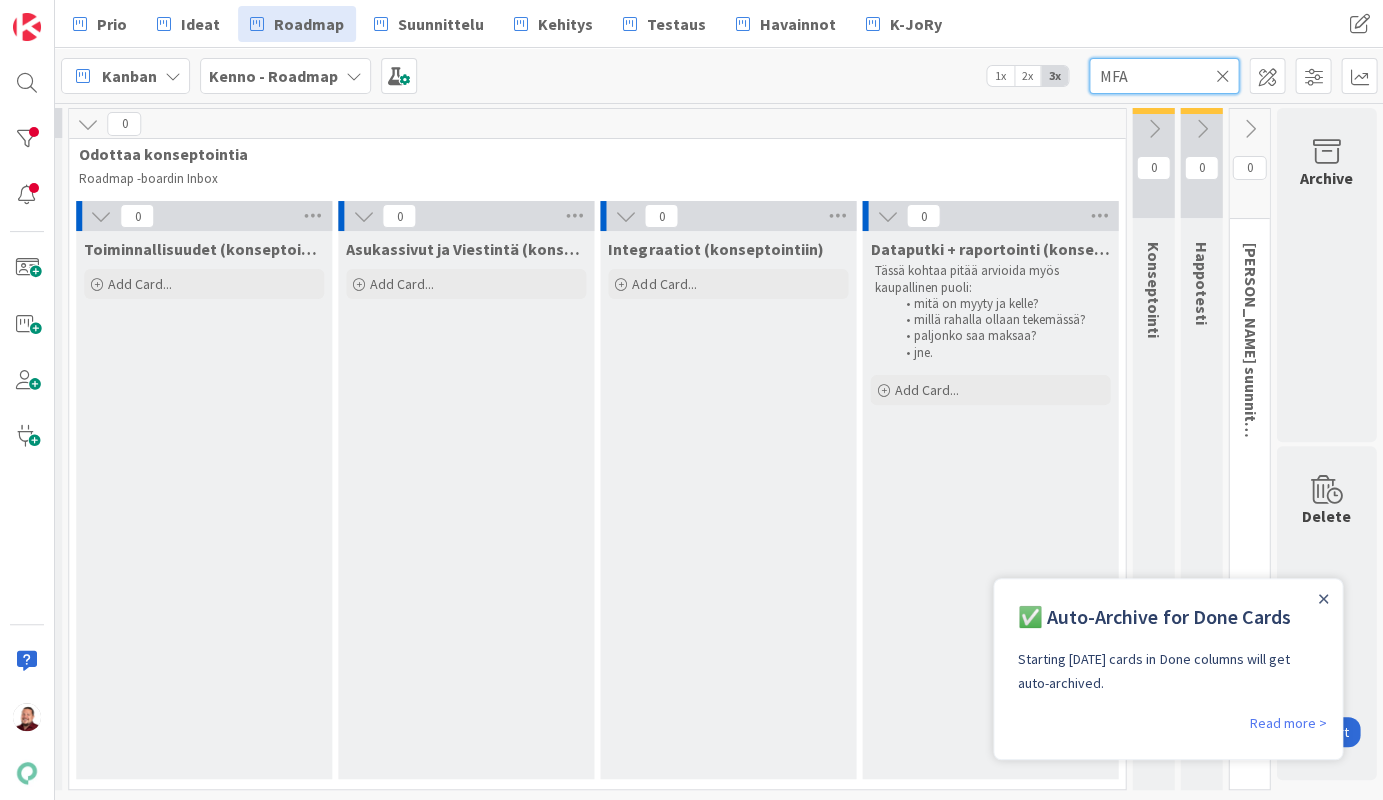 scroll, scrollTop: 0, scrollLeft: 567, axis: horizontal 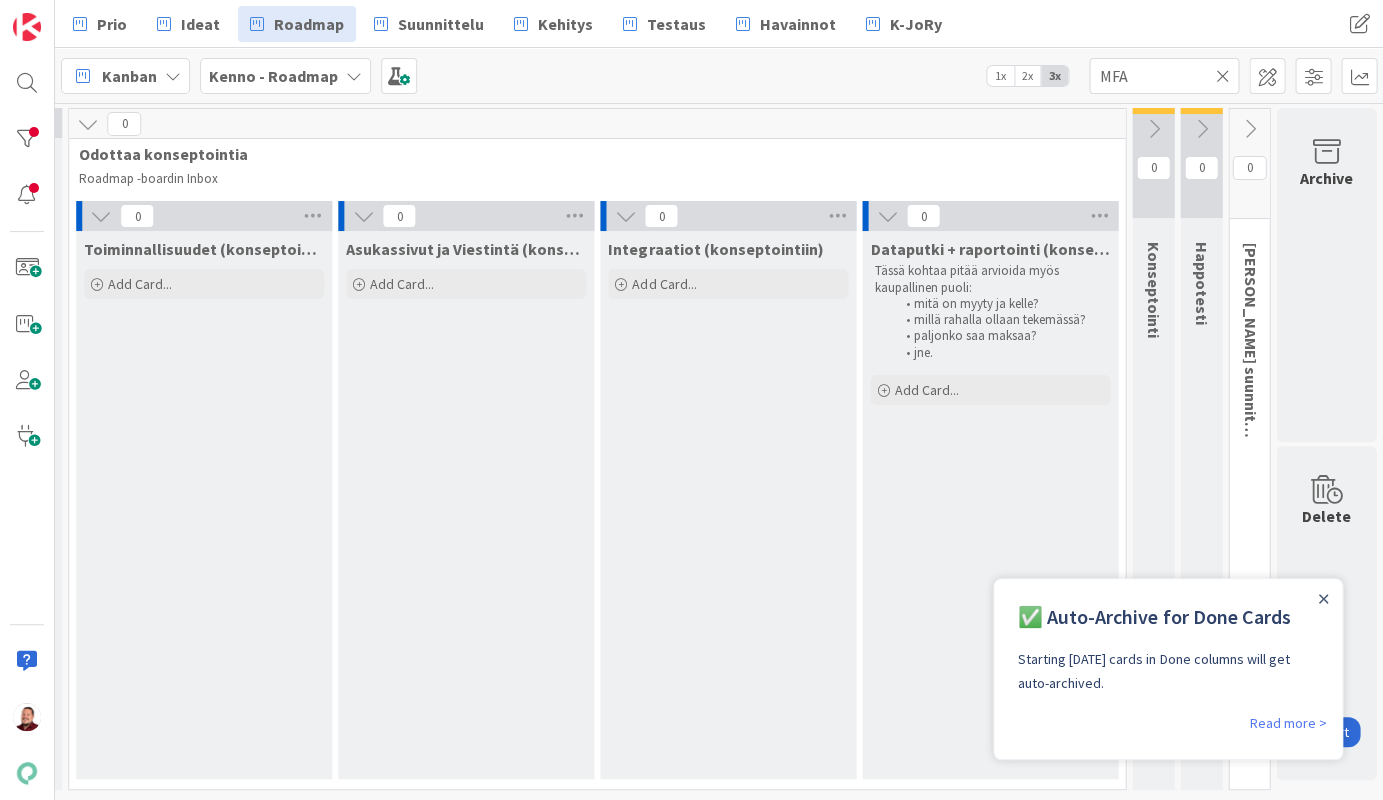 click at bounding box center [1222, 76] 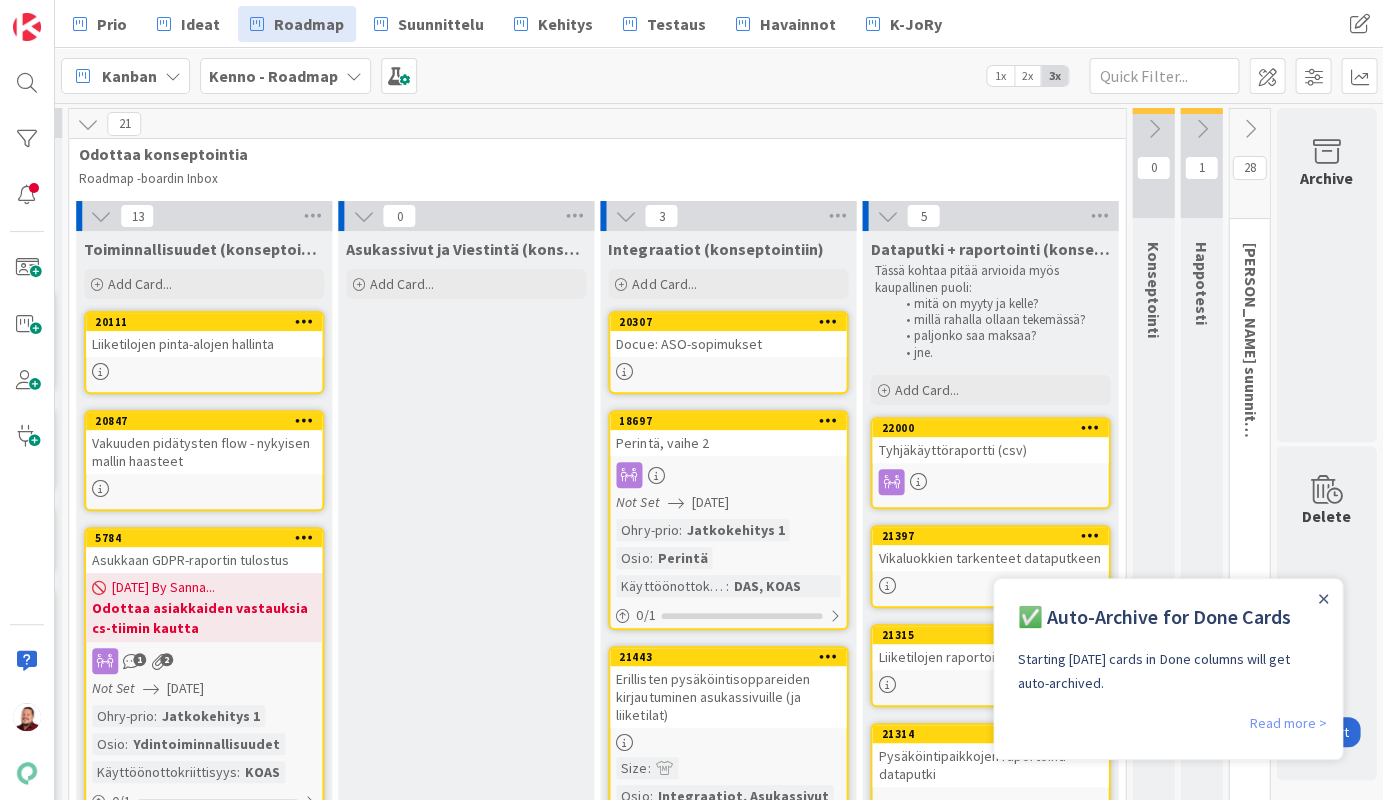 click on "Read more >" at bounding box center (1287, 723) 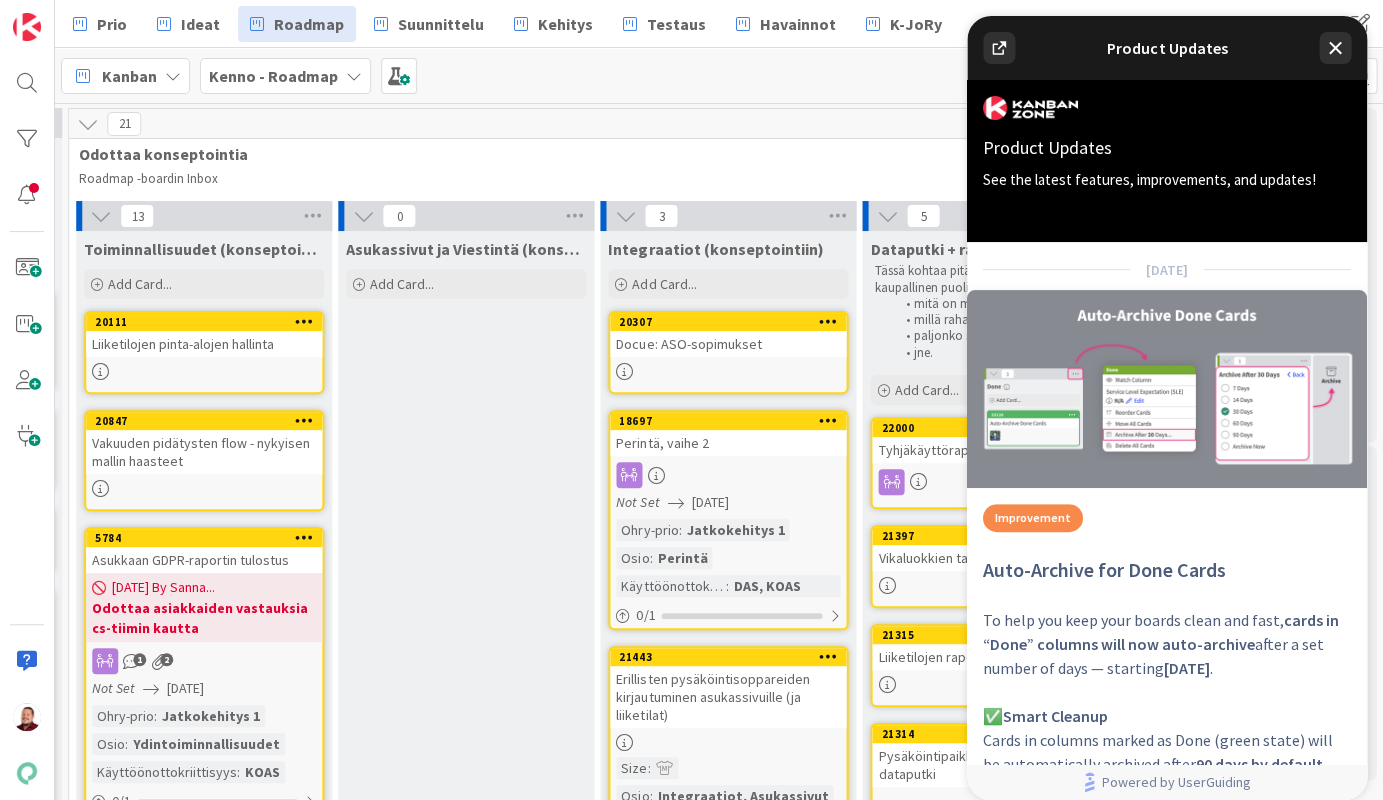scroll, scrollTop: 0, scrollLeft: 0, axis: both 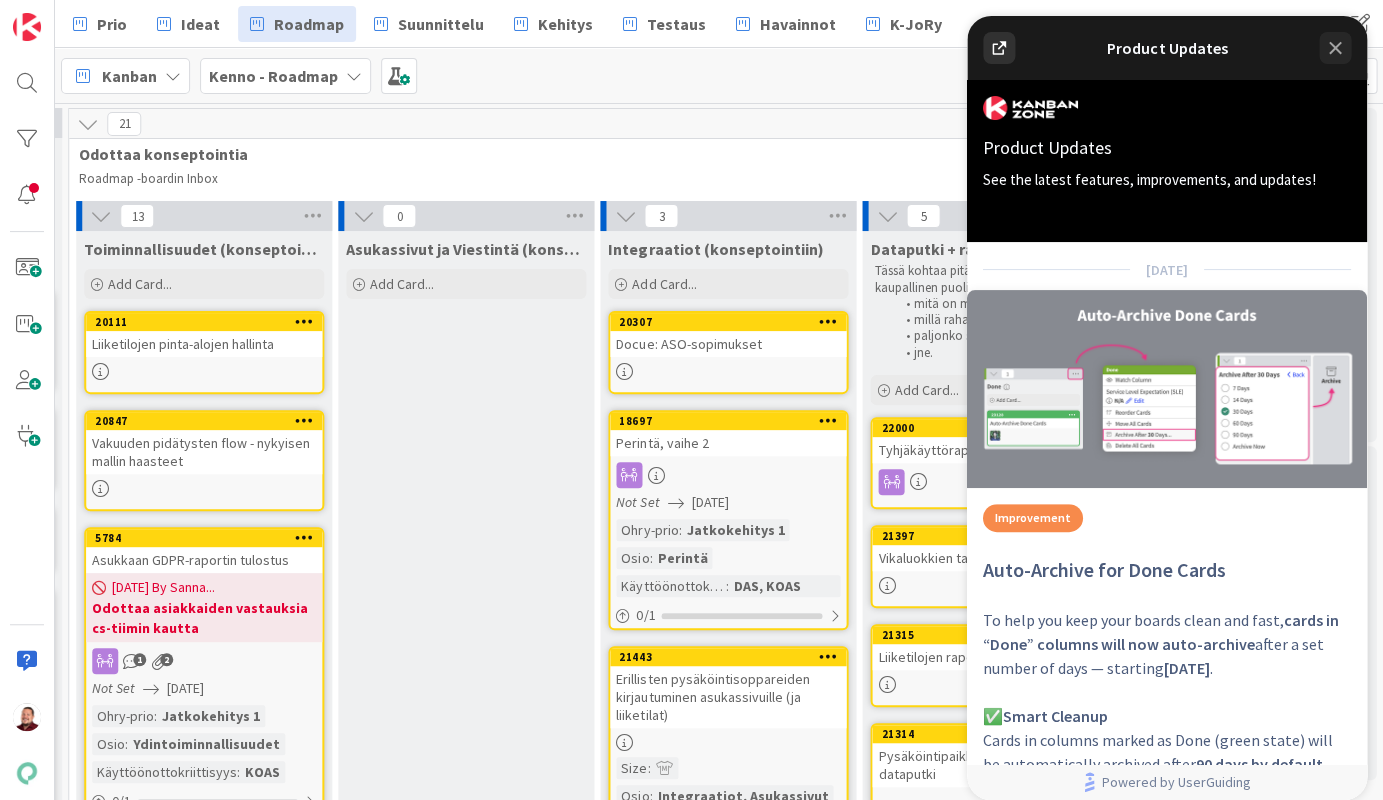 click 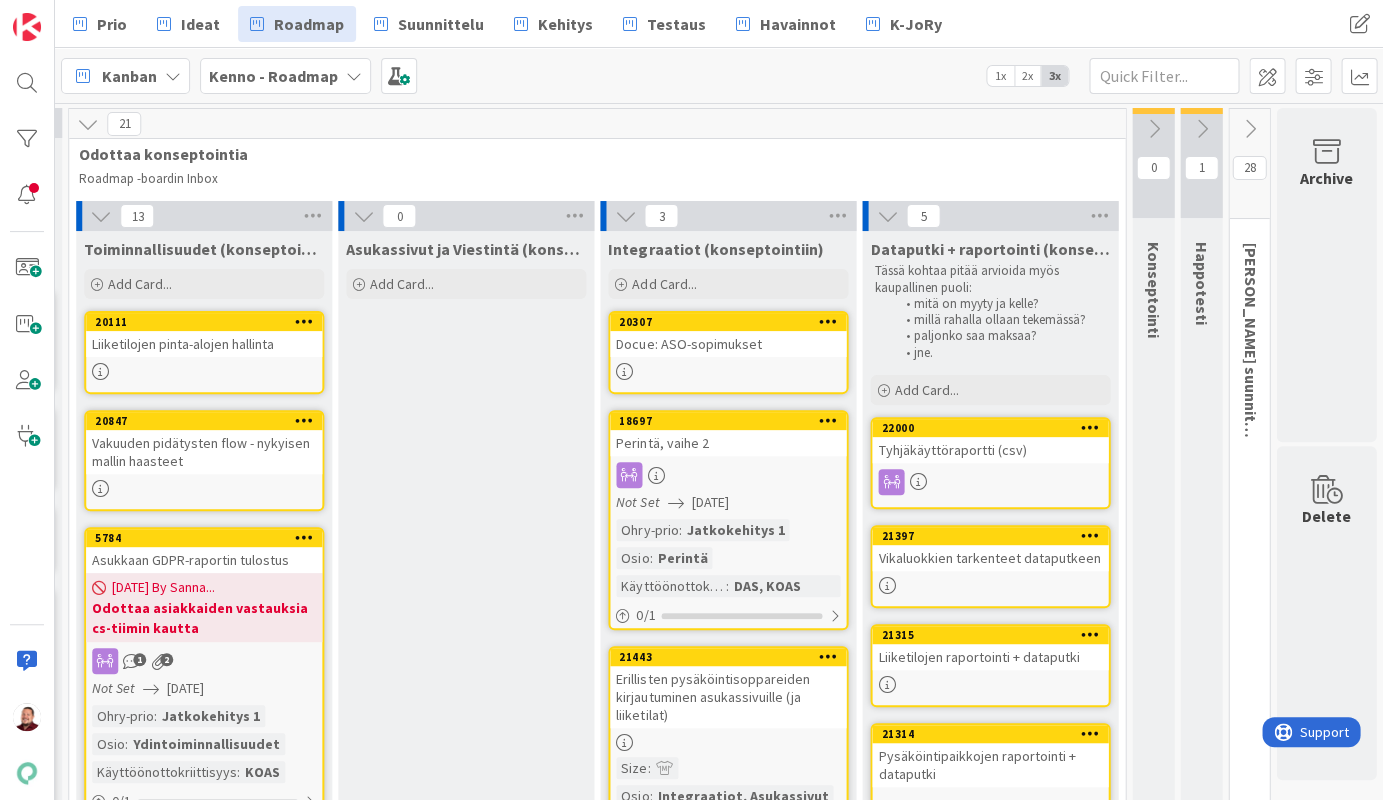 scroll, scrollTop: 0, scrollLeft: 0, axis: both 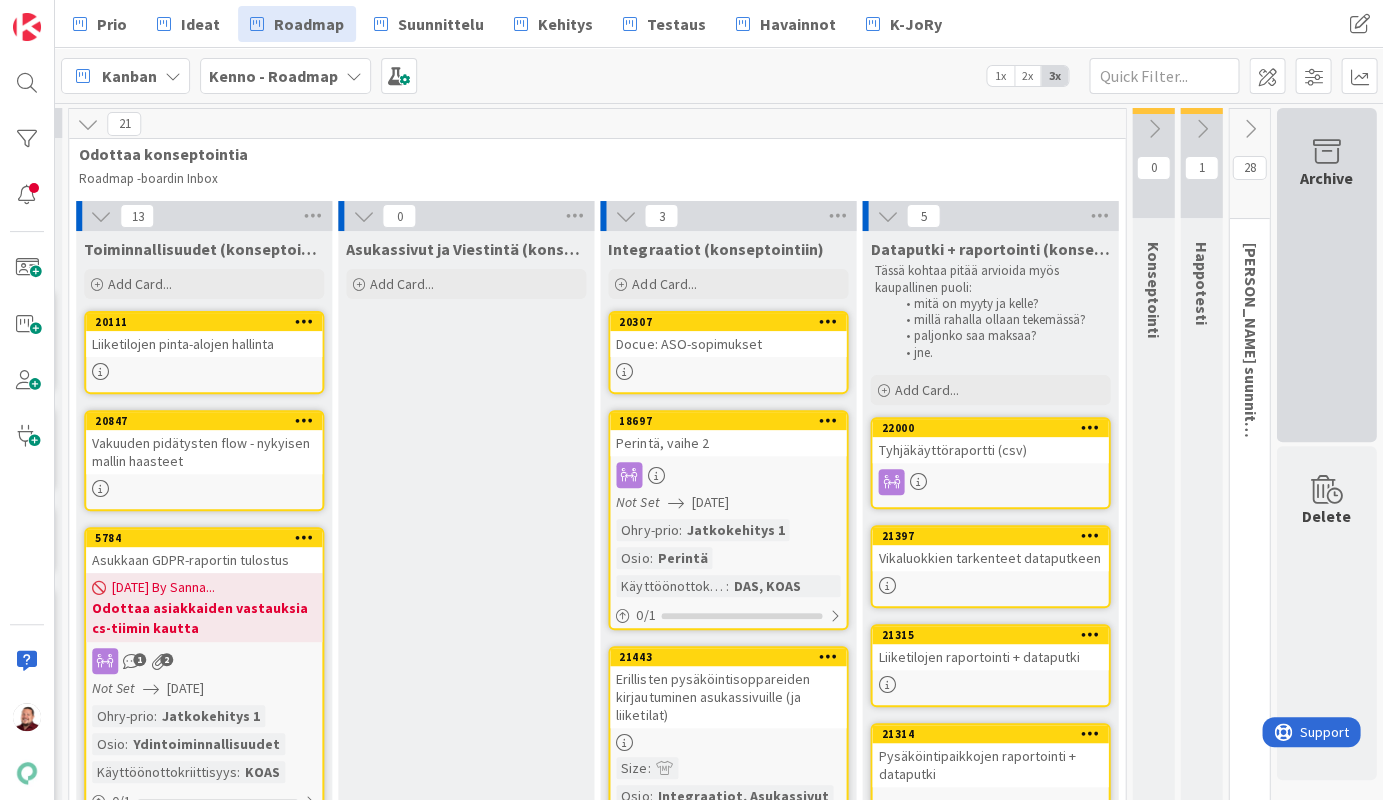 drag, startPoint x: 1370, startPoint y: 142, endPoint x: 1360, endPoint y: 141, distance: 10.049875 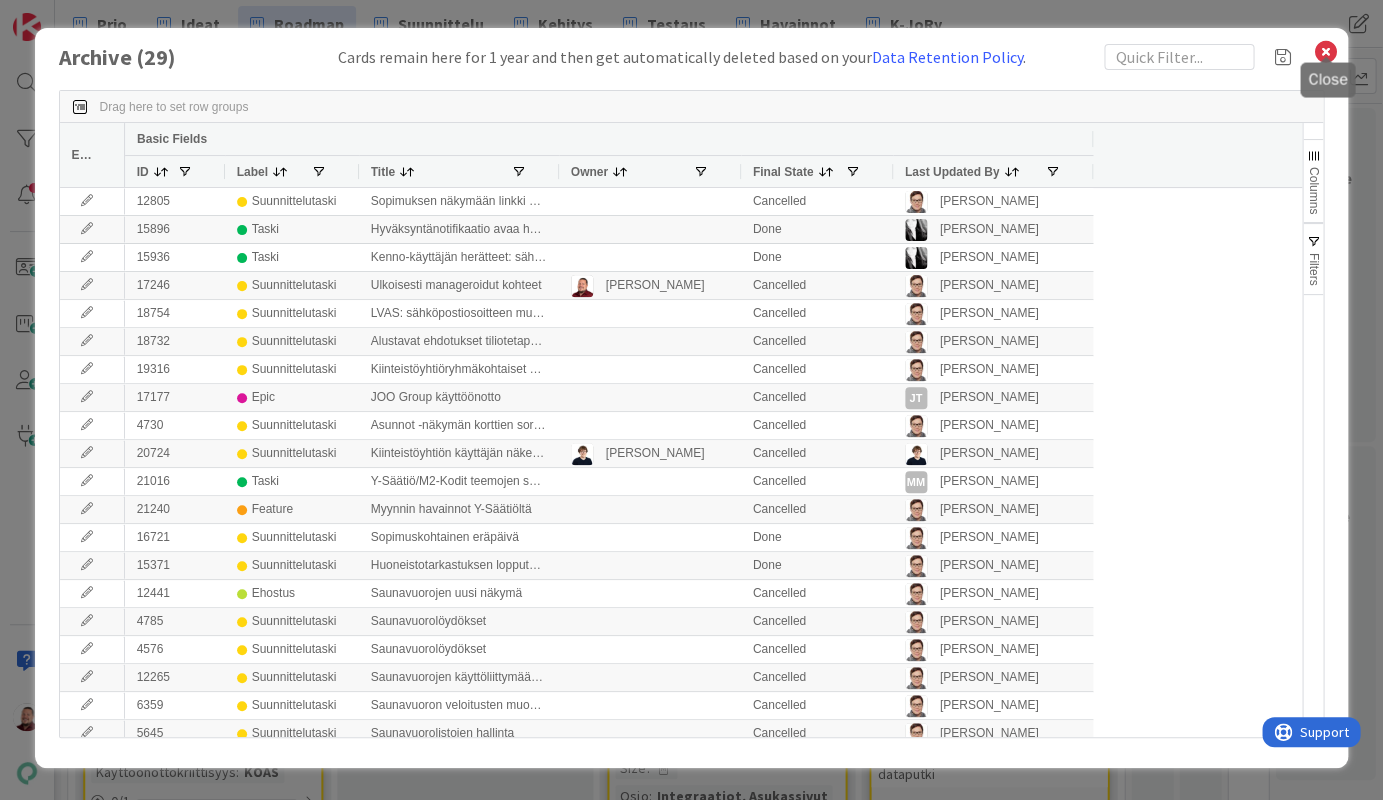 click at bounding box center (1325, 52) 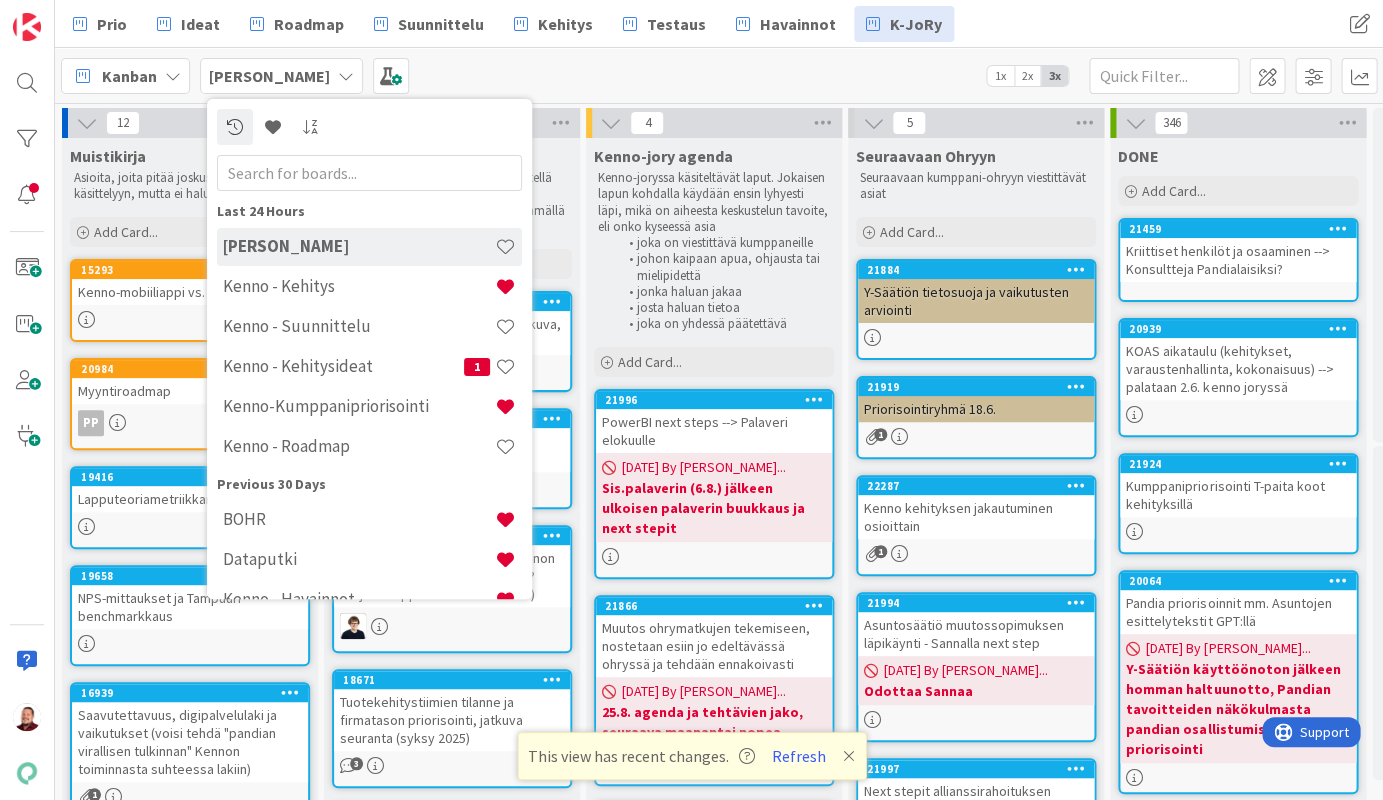 scroll, scrollTop: 0, scrollLeft: 0, axis: both 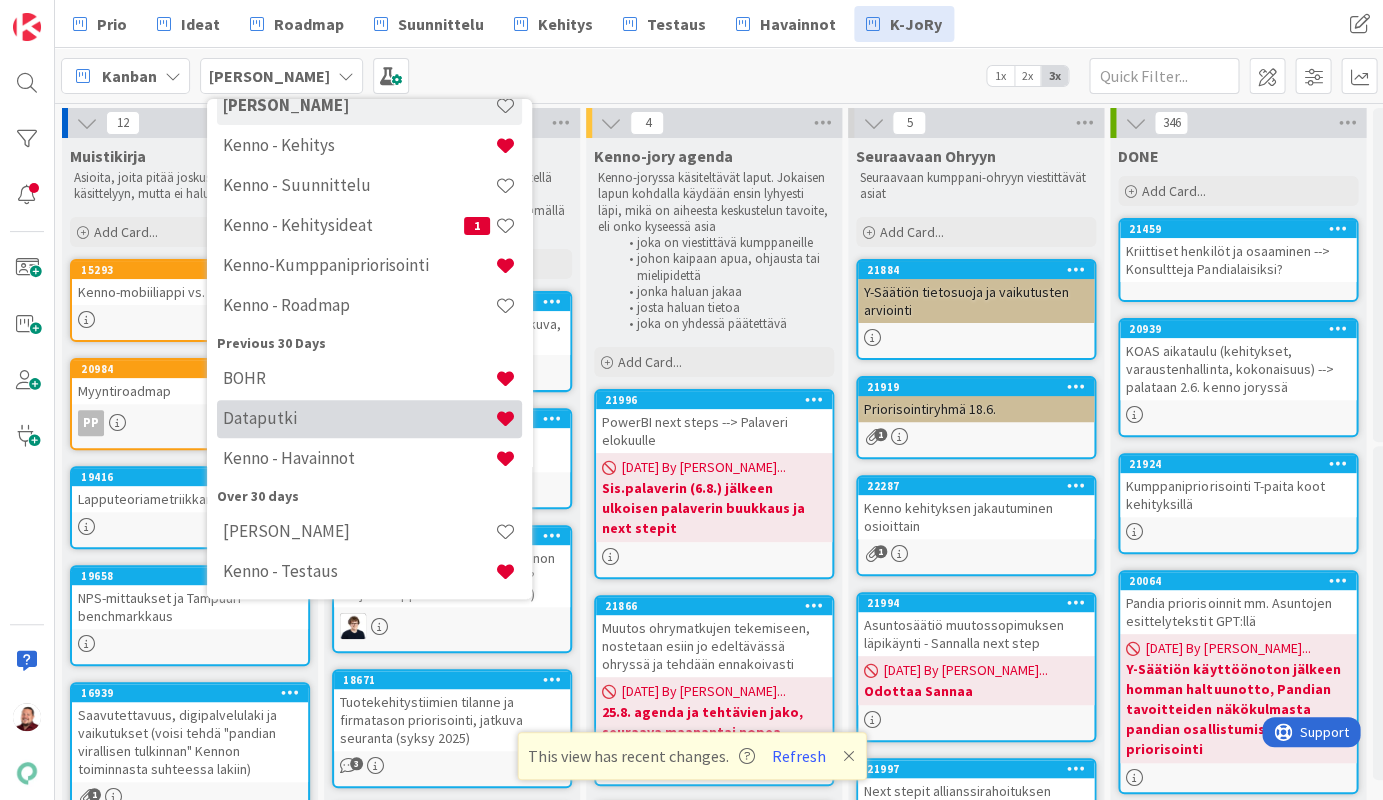 click on "Dataputki" at bounding box center (369, 419) 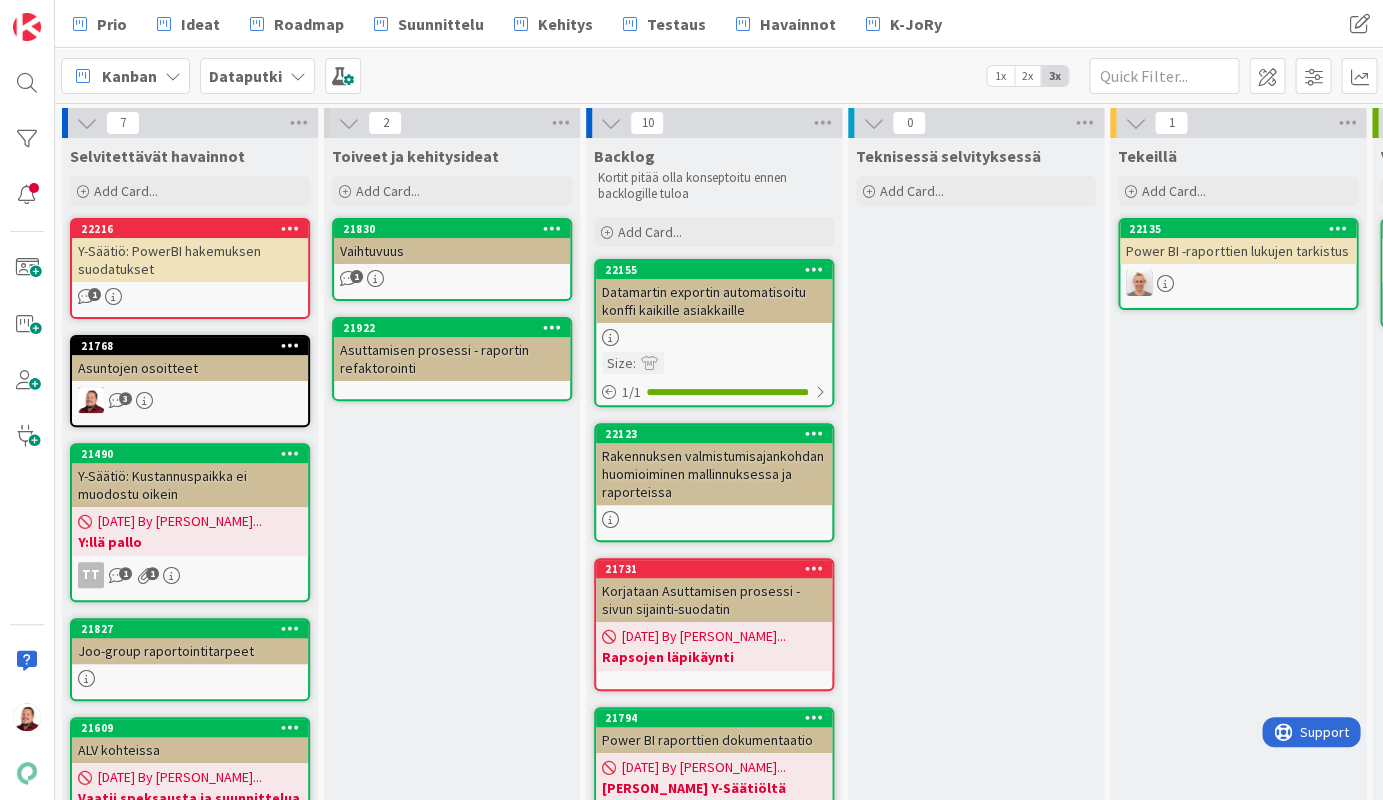 scroll, scrollTop: 0, scrollLeft: 0, axis: both 